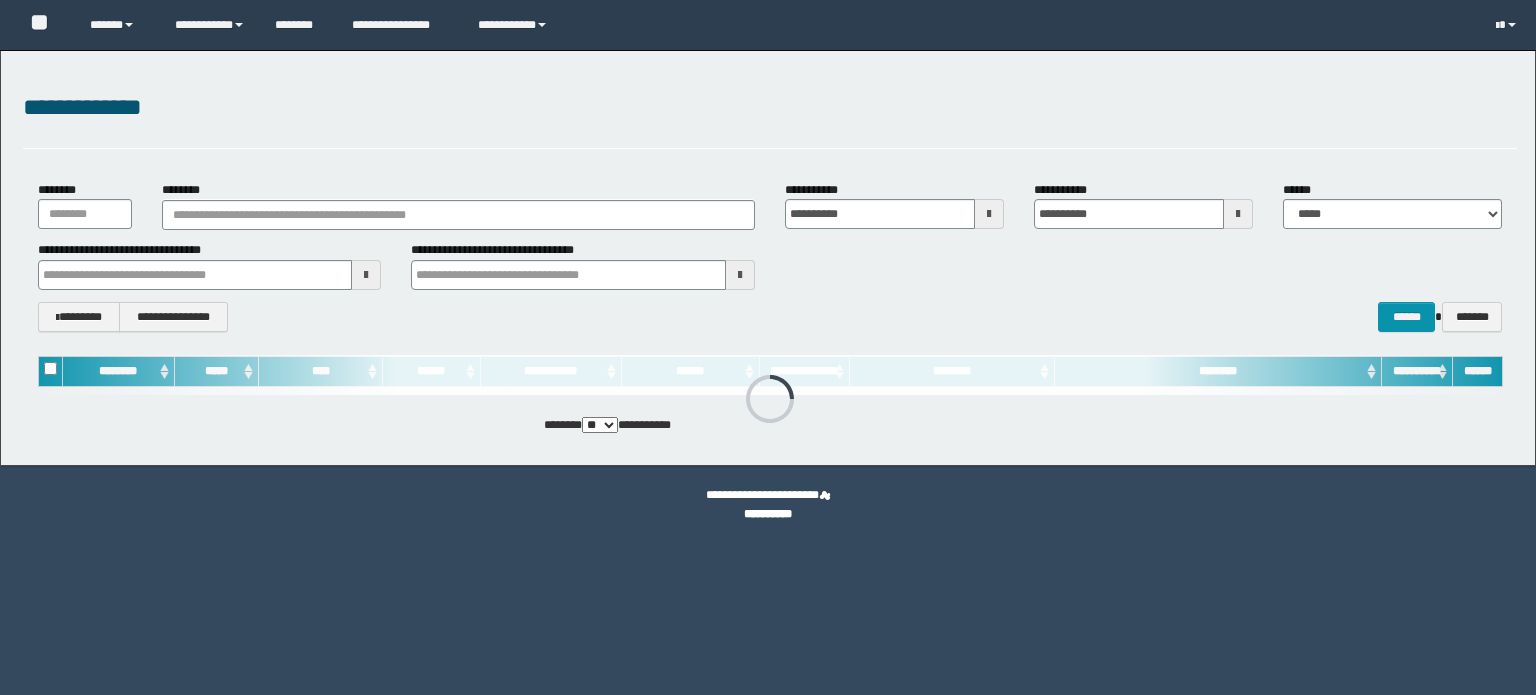scroll, scrollTop: 0, scrollLeft: 0, axis: both 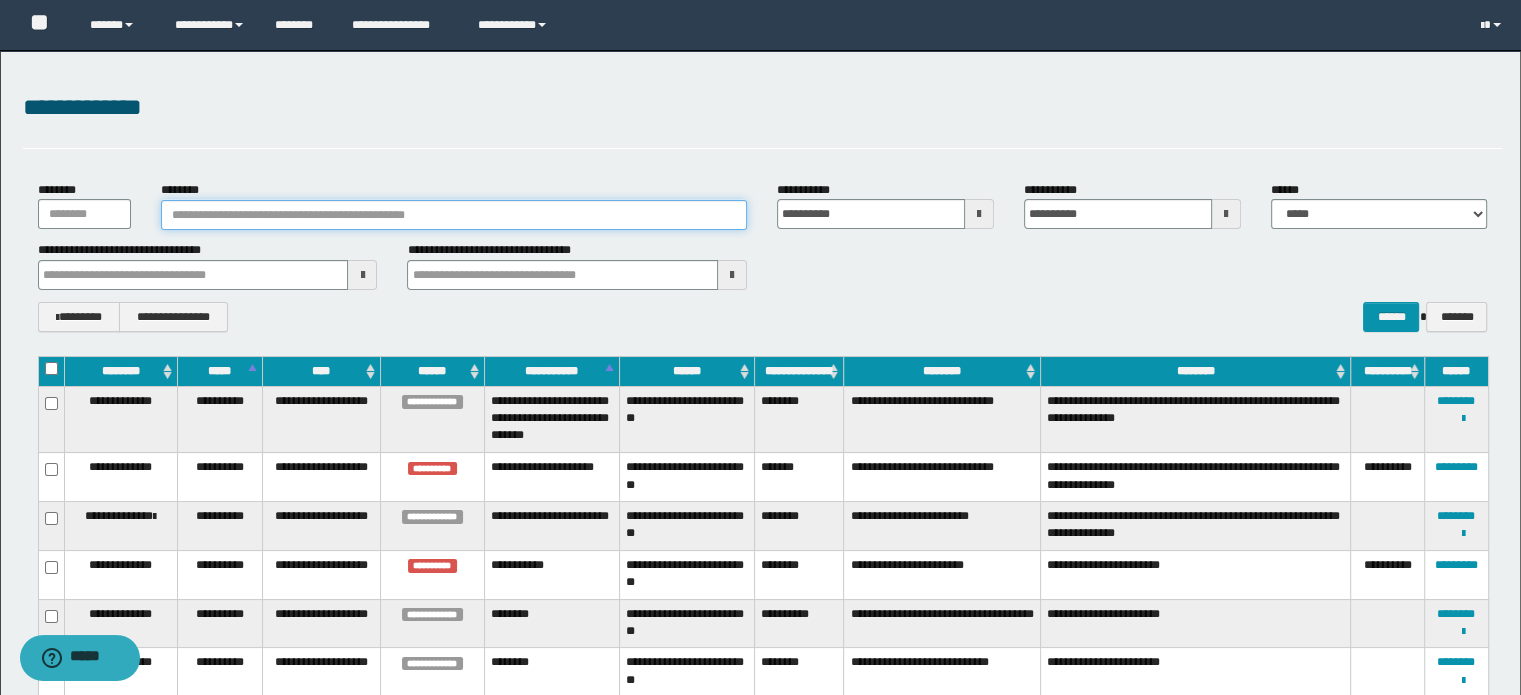 click on "********" at bounding box center (454, 215) 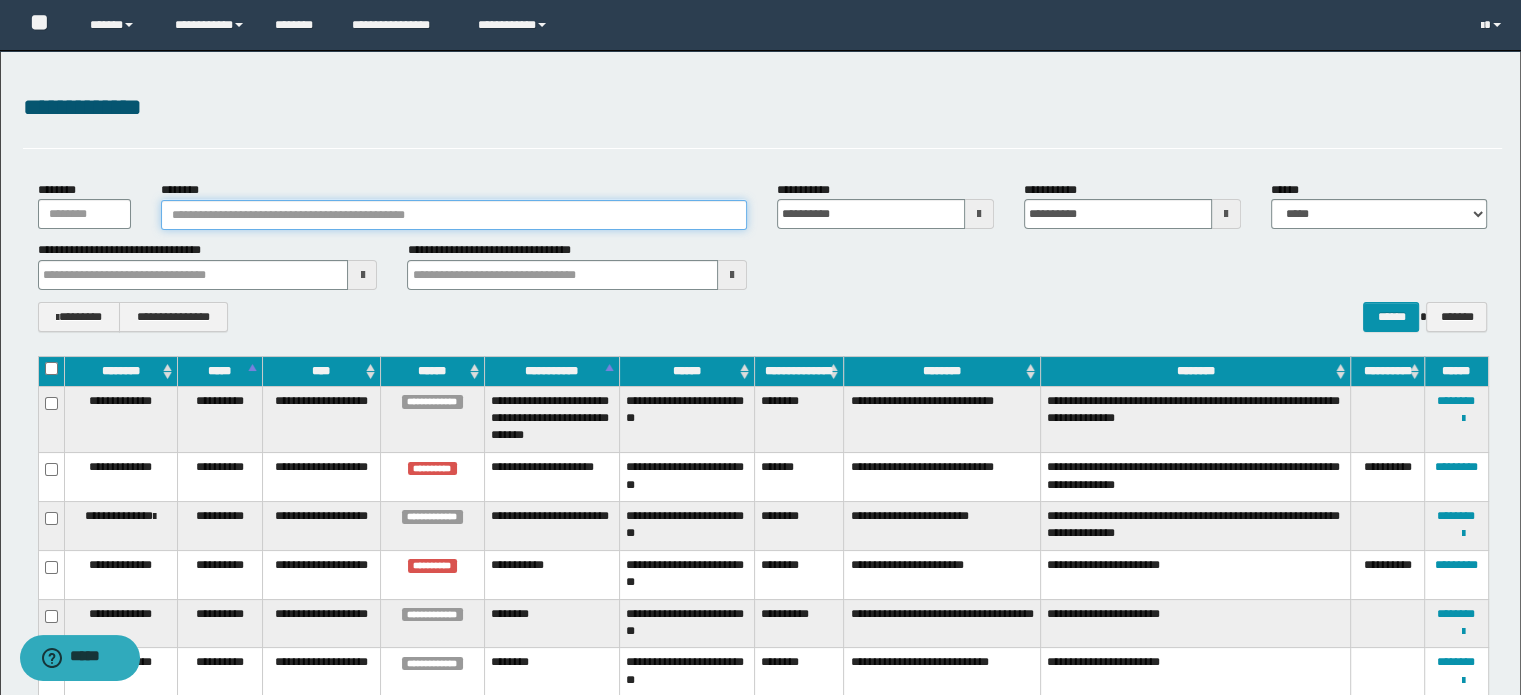 paste on "**********" 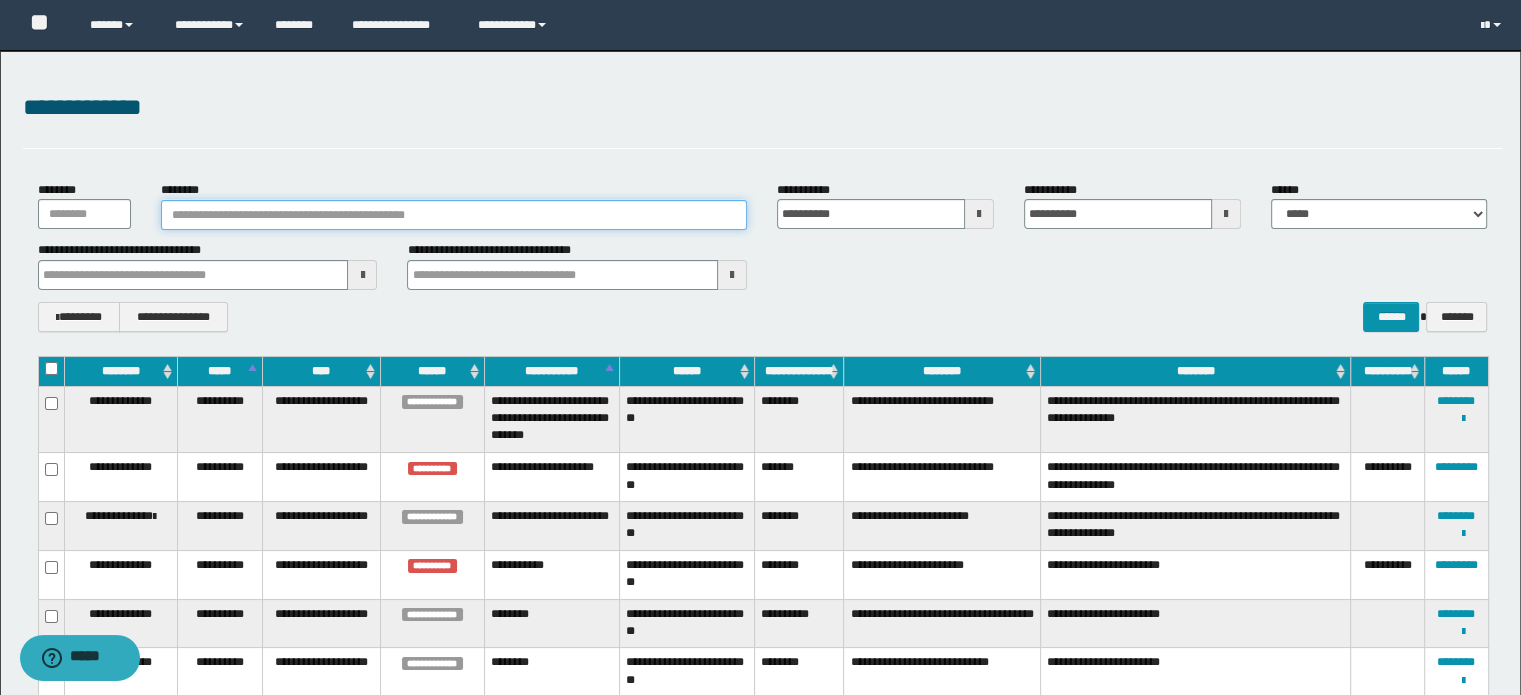 type on "**********" 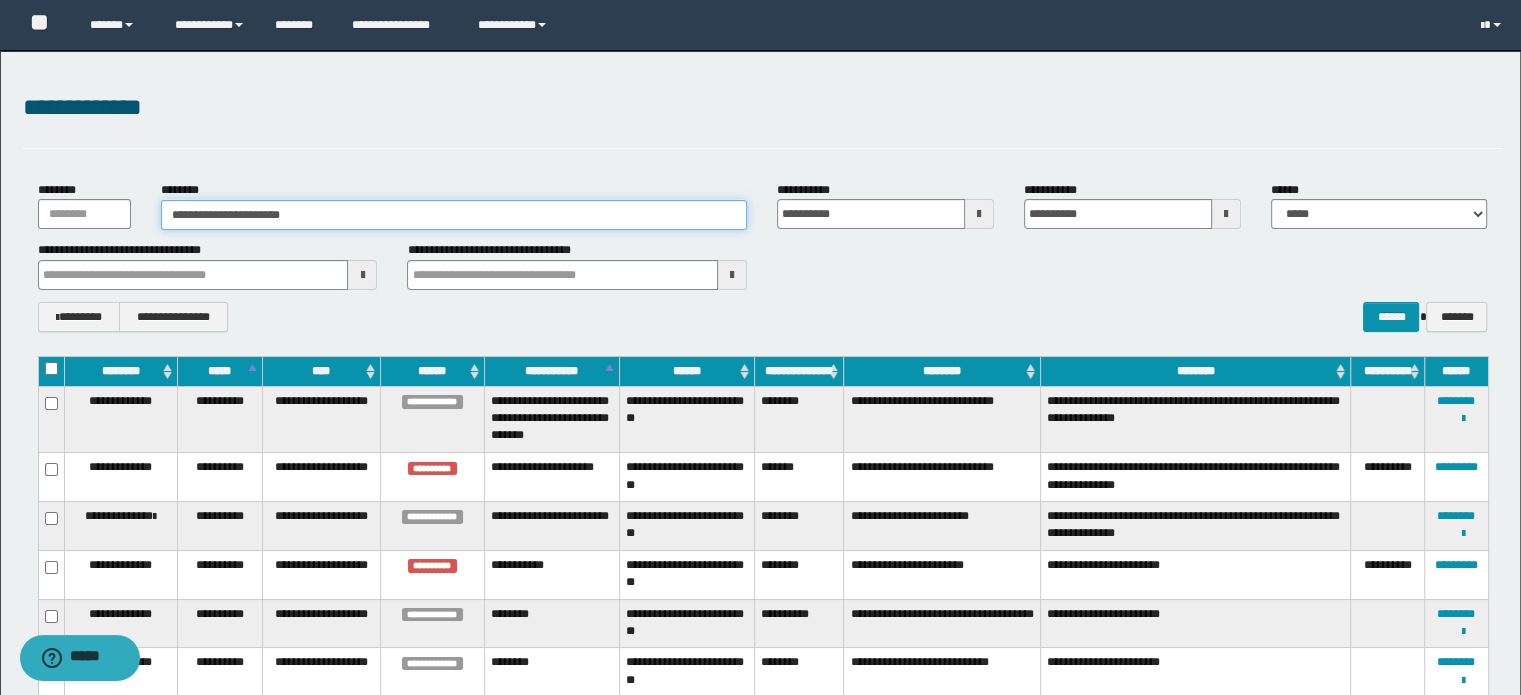 type on "**********" 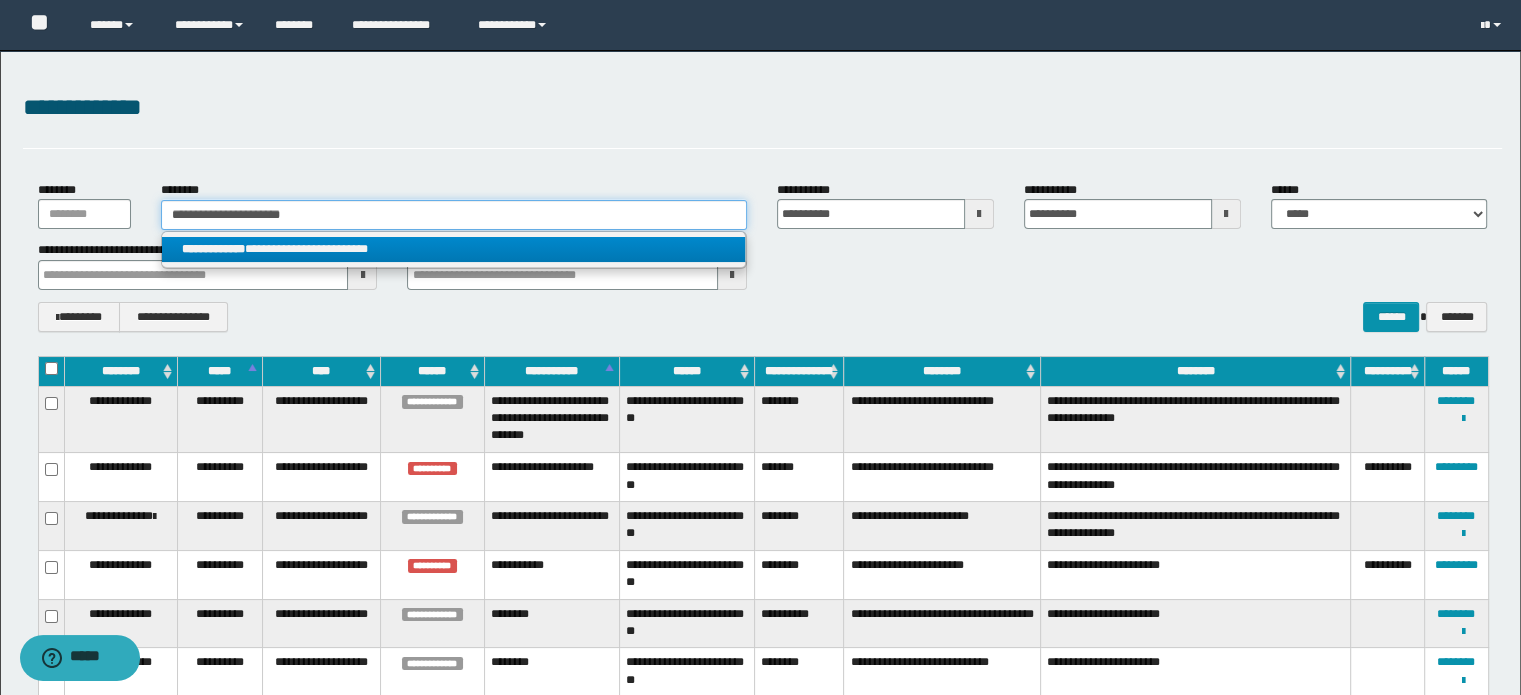 type on "**********" 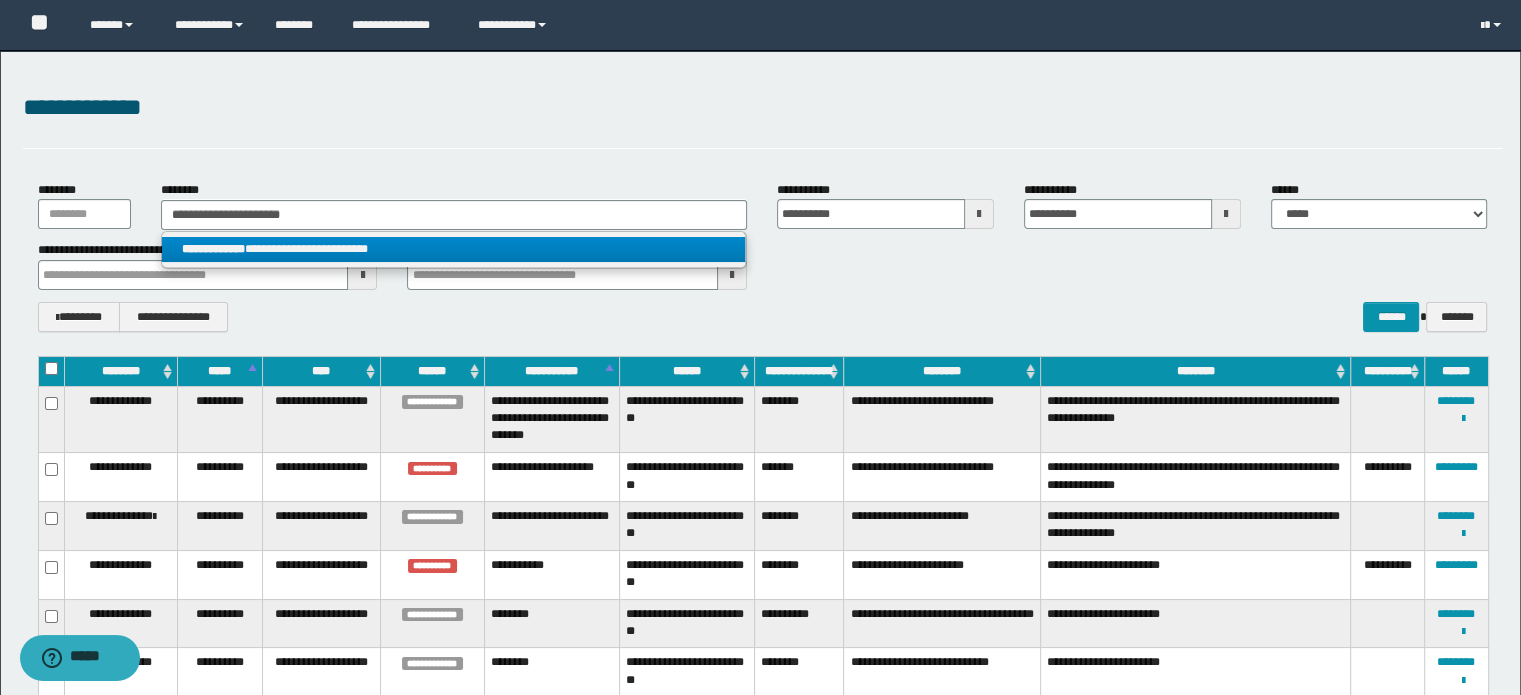 click on "**********" at bounding box center (454, 249) 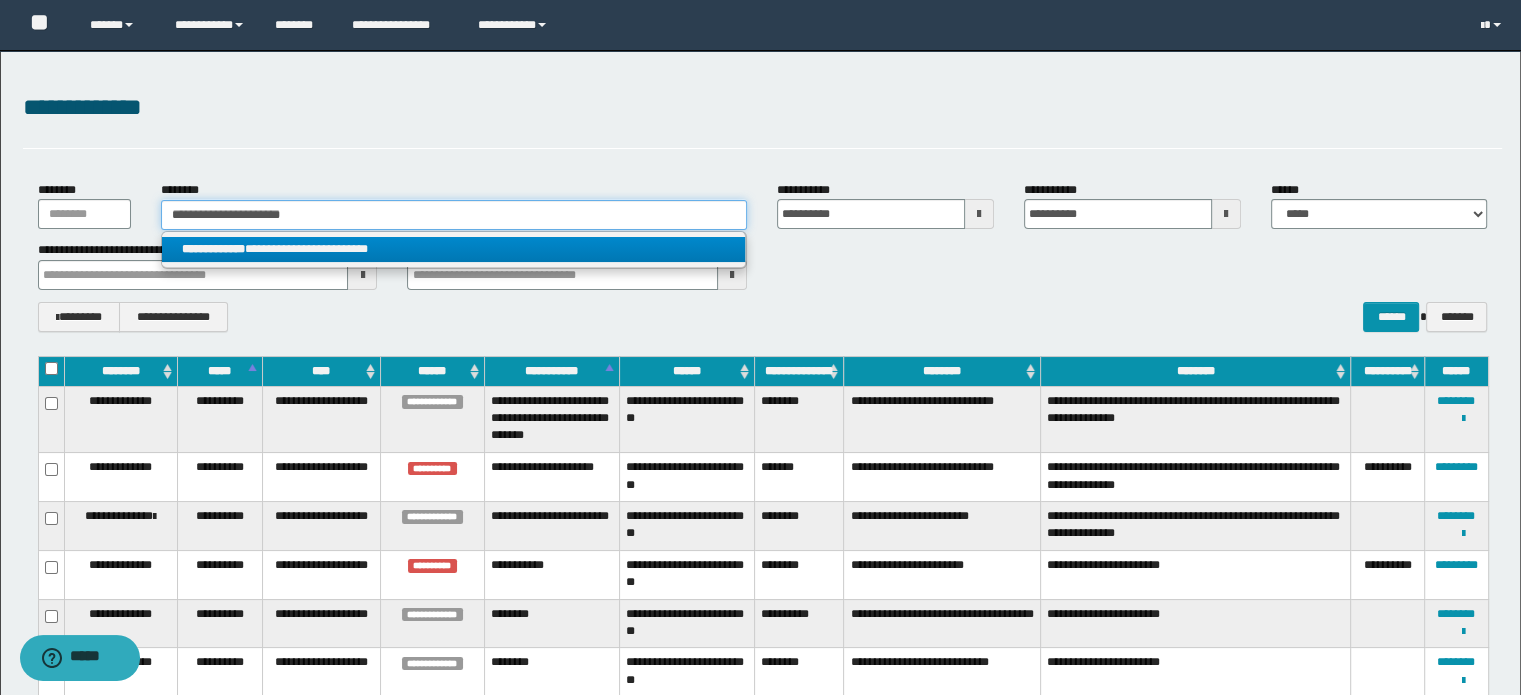 type 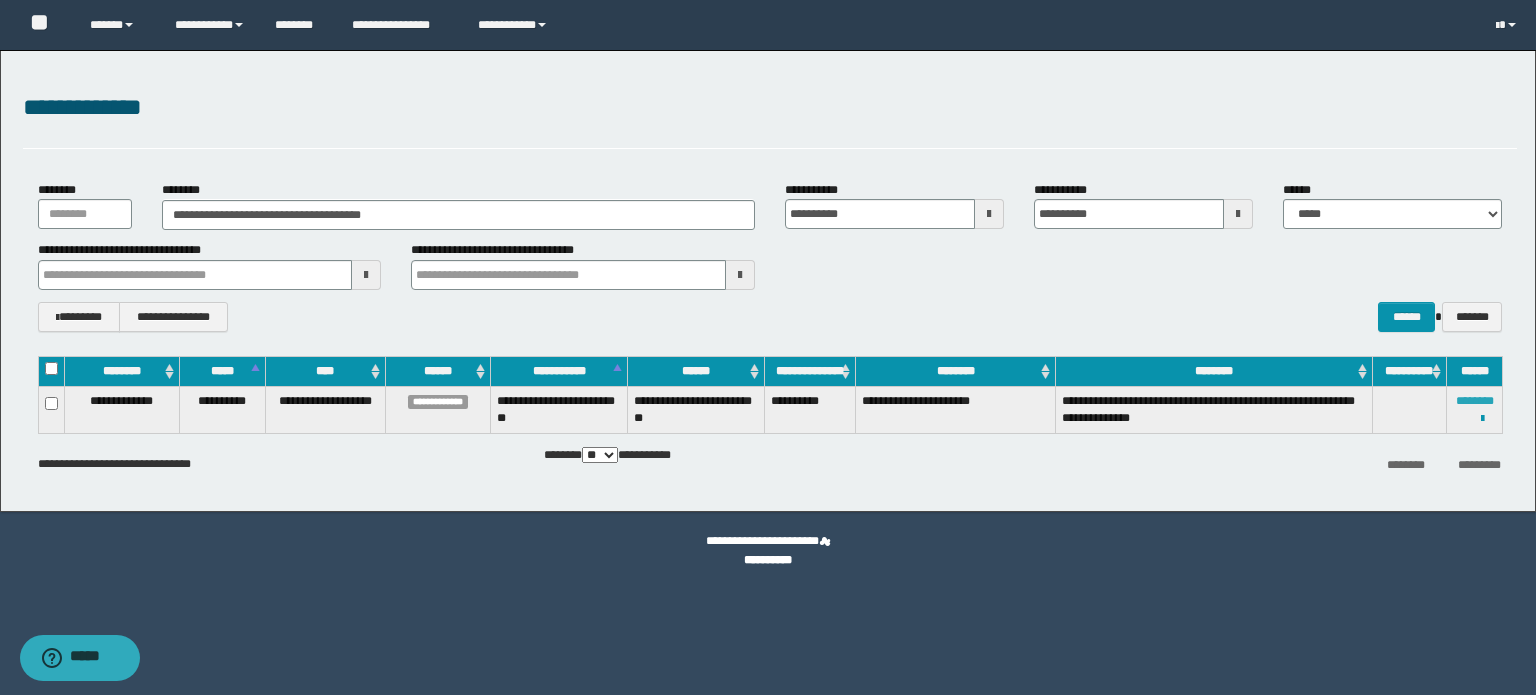 click on "********" at bounding box center [1475, 401] 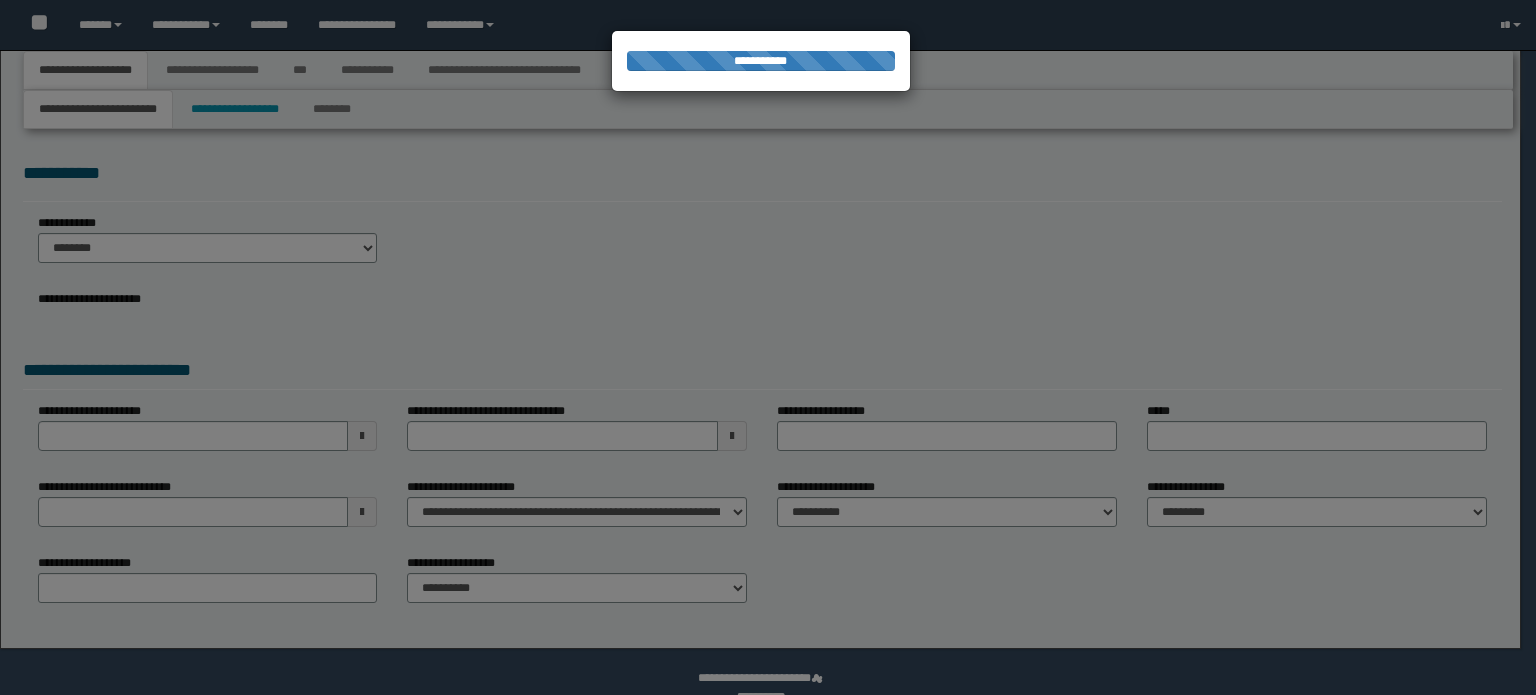 scroll, scrollTop: 0, scrollLeft: 0, axis: both 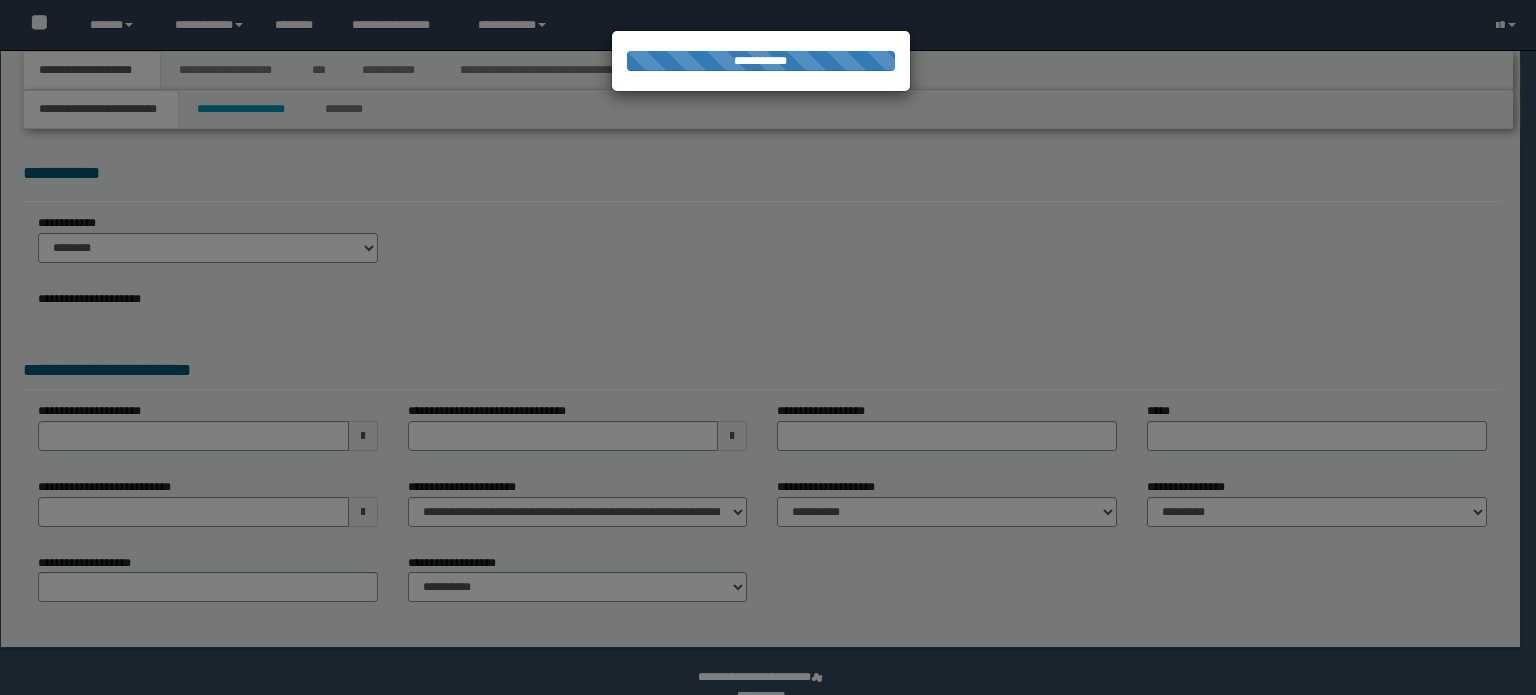 select on "*" 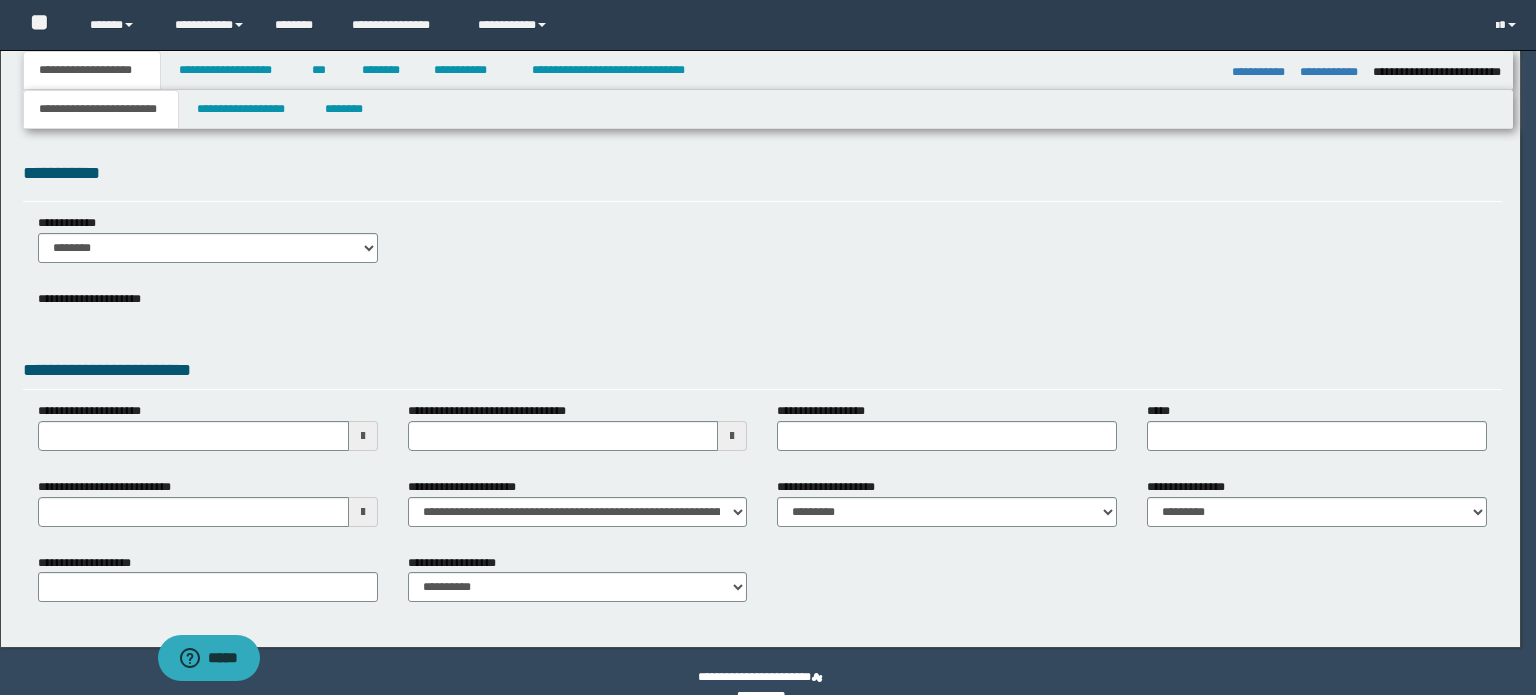 scroll, scrollTop: 0, scrollLeft: 0, axis: both 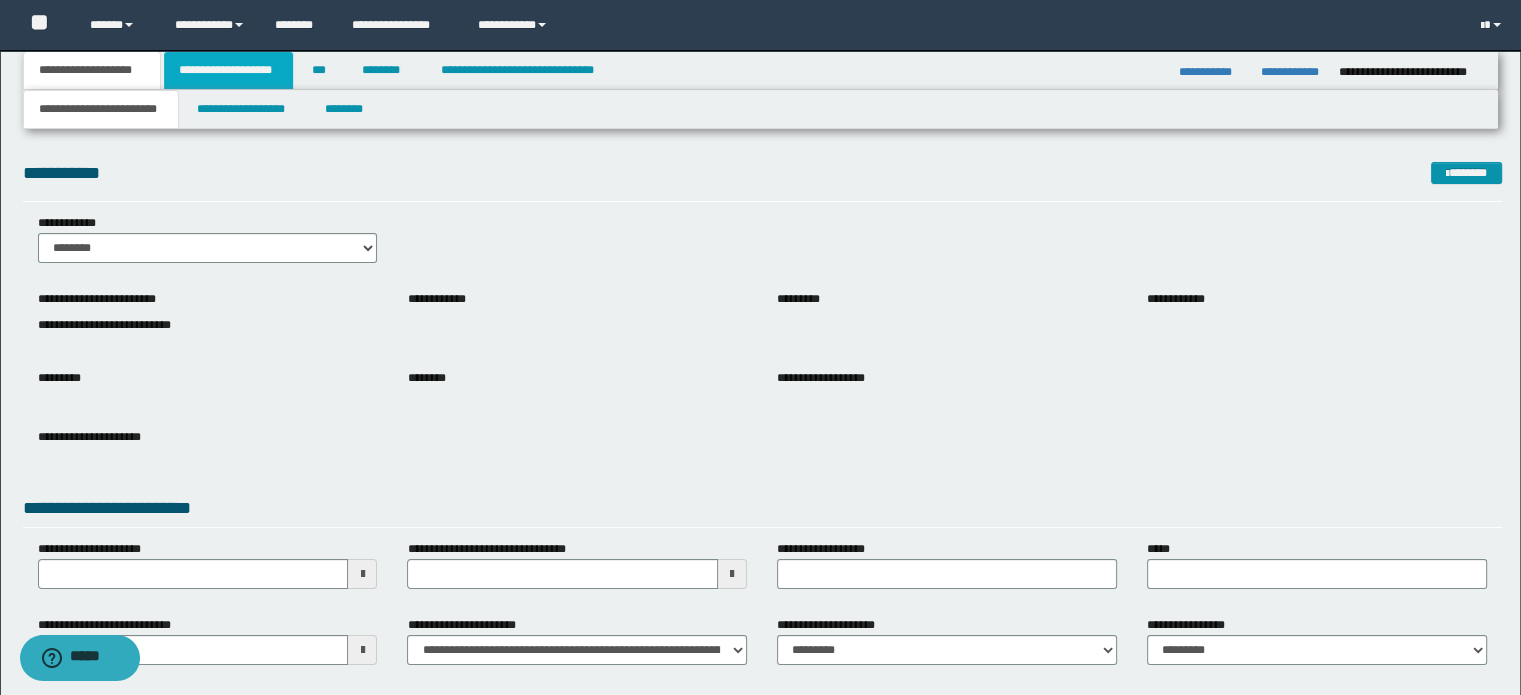 click on "**********" at bounding box center [228, 70] 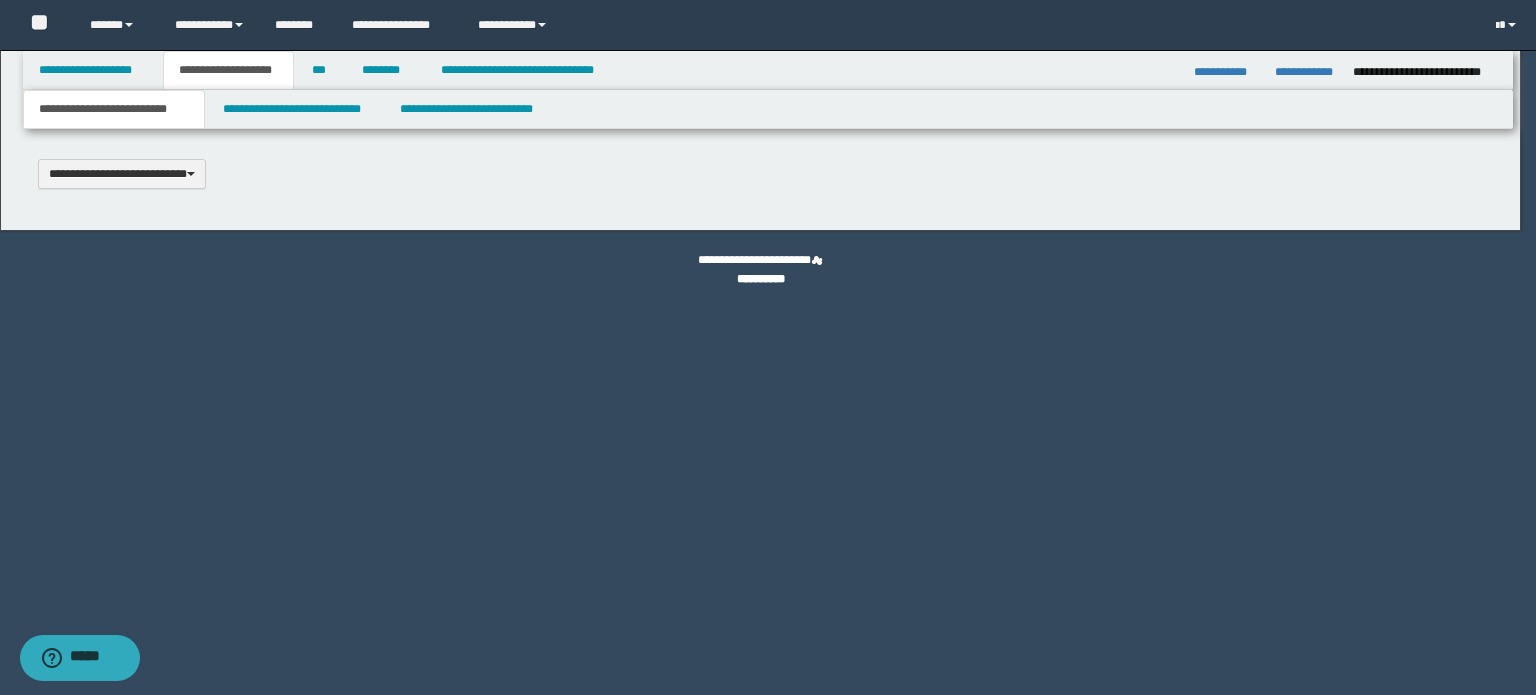 type 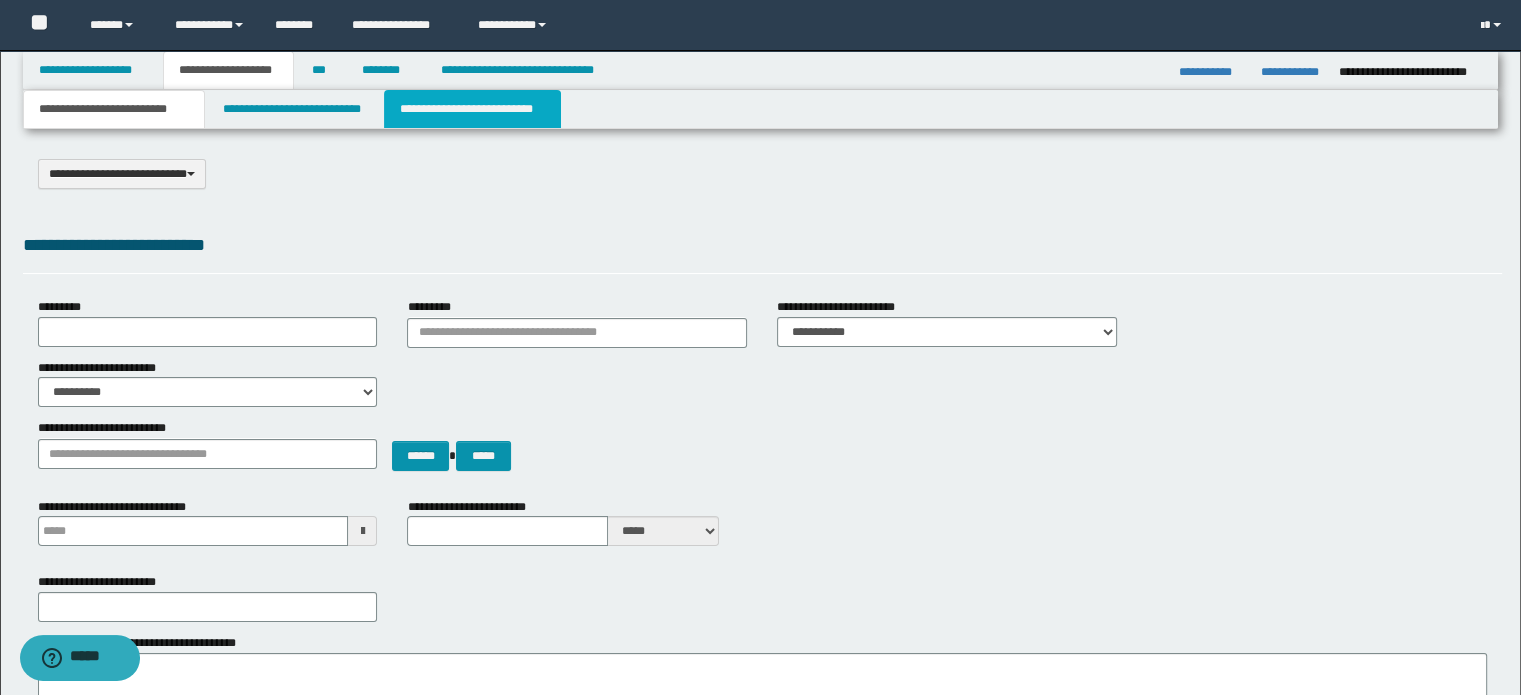 click on "**********" at bounding box center (472, 109) 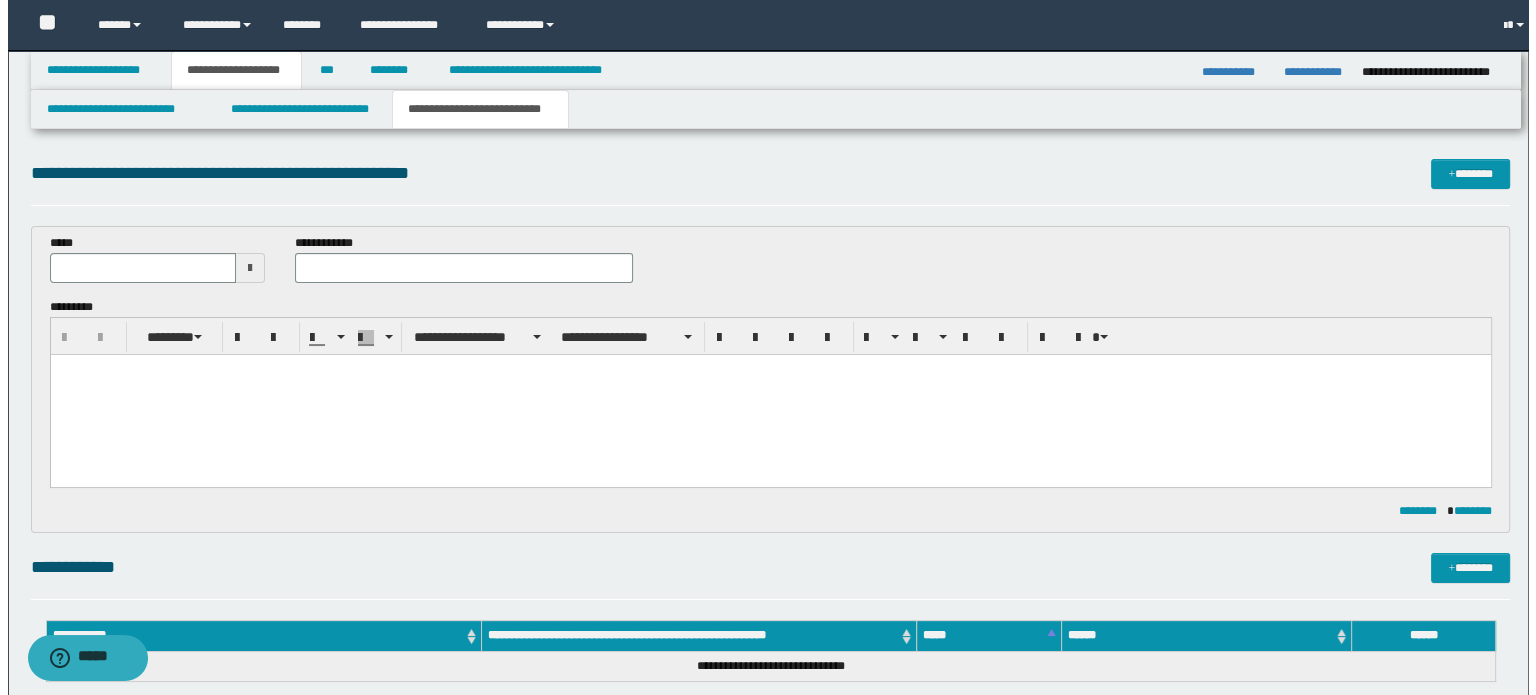 scroll, scrollTop: 0, scrollLeft: 0, axis: both 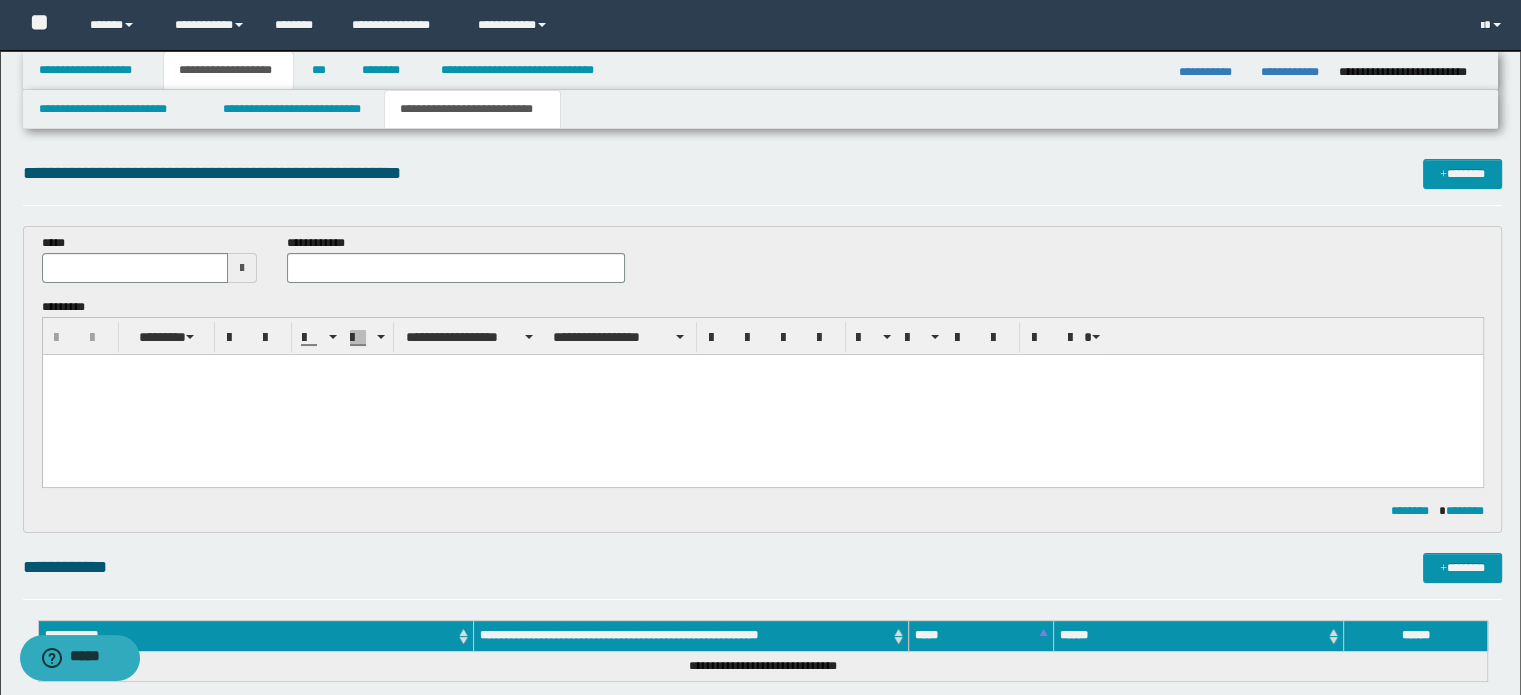click at bounding box center (762, 394) 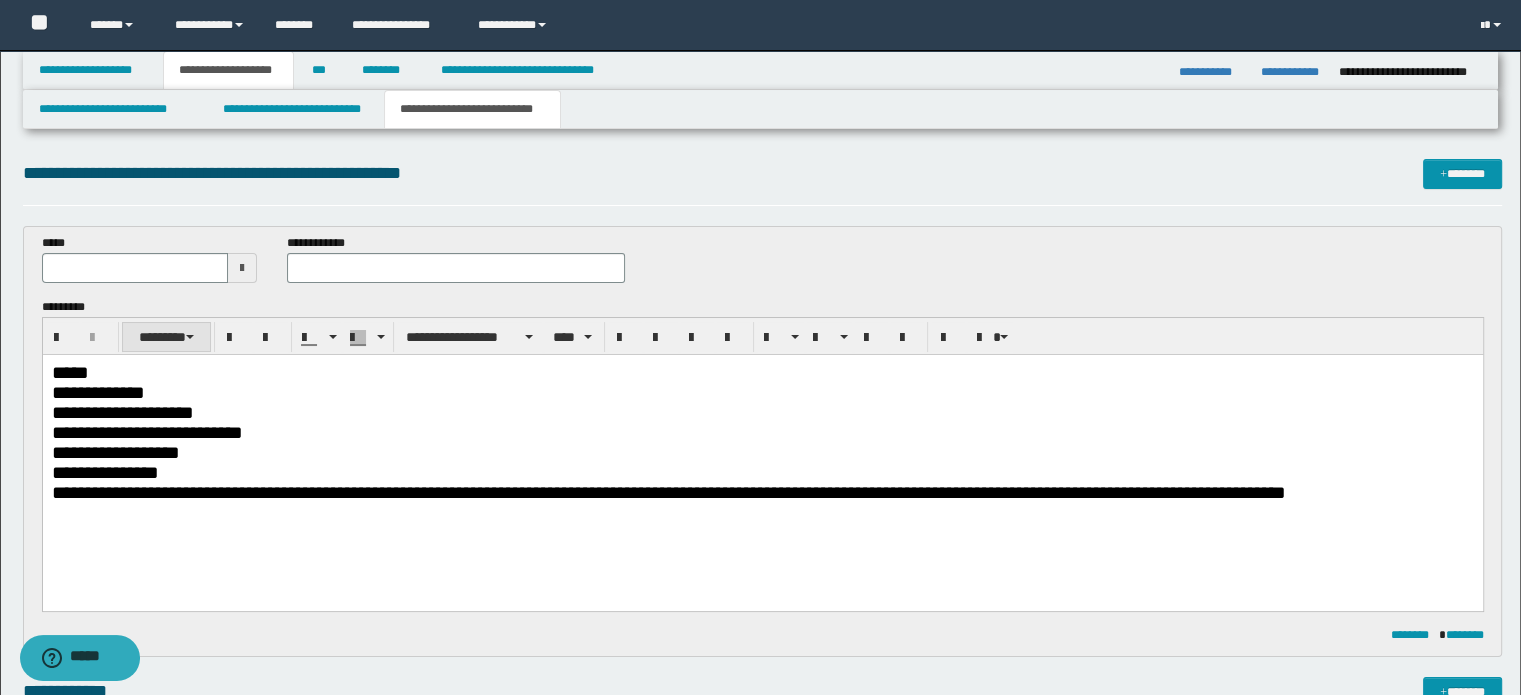 type 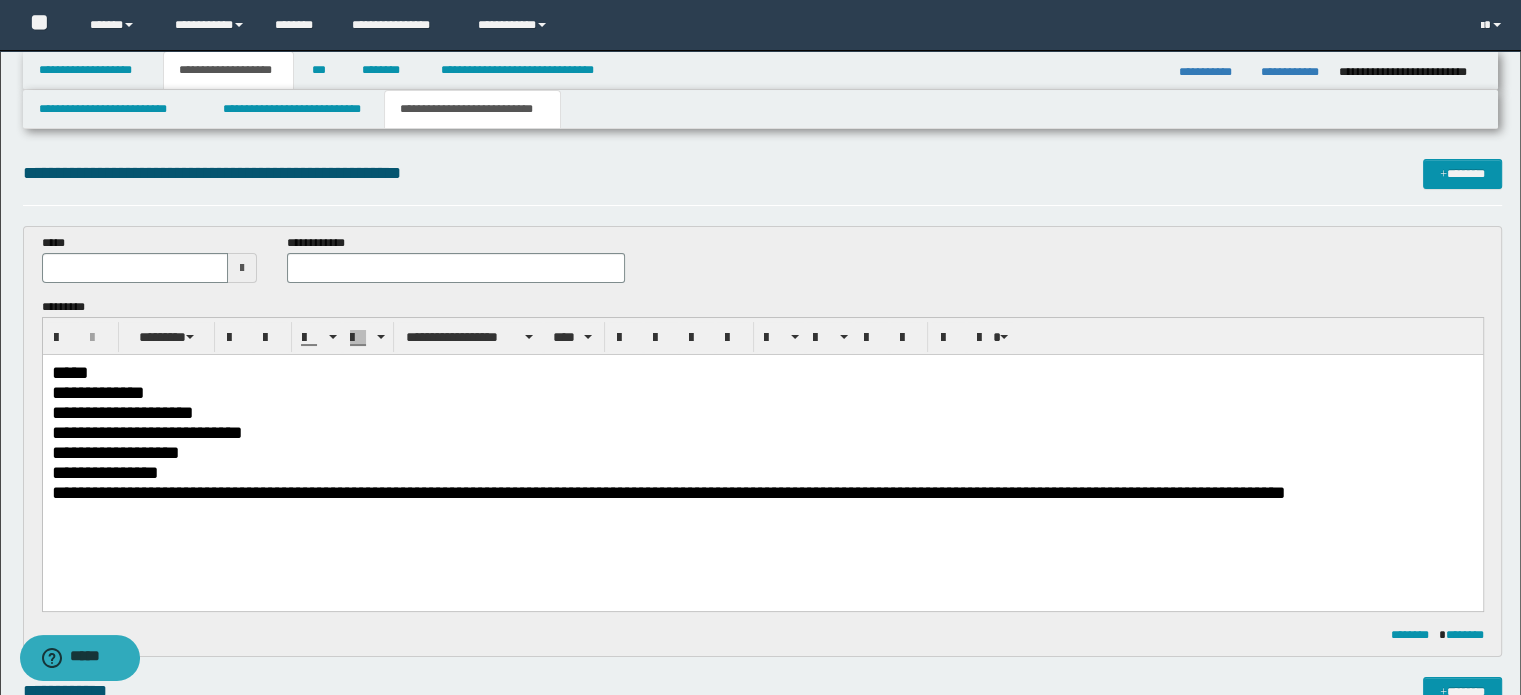 click on "*****" at bounding box center [762, 372] 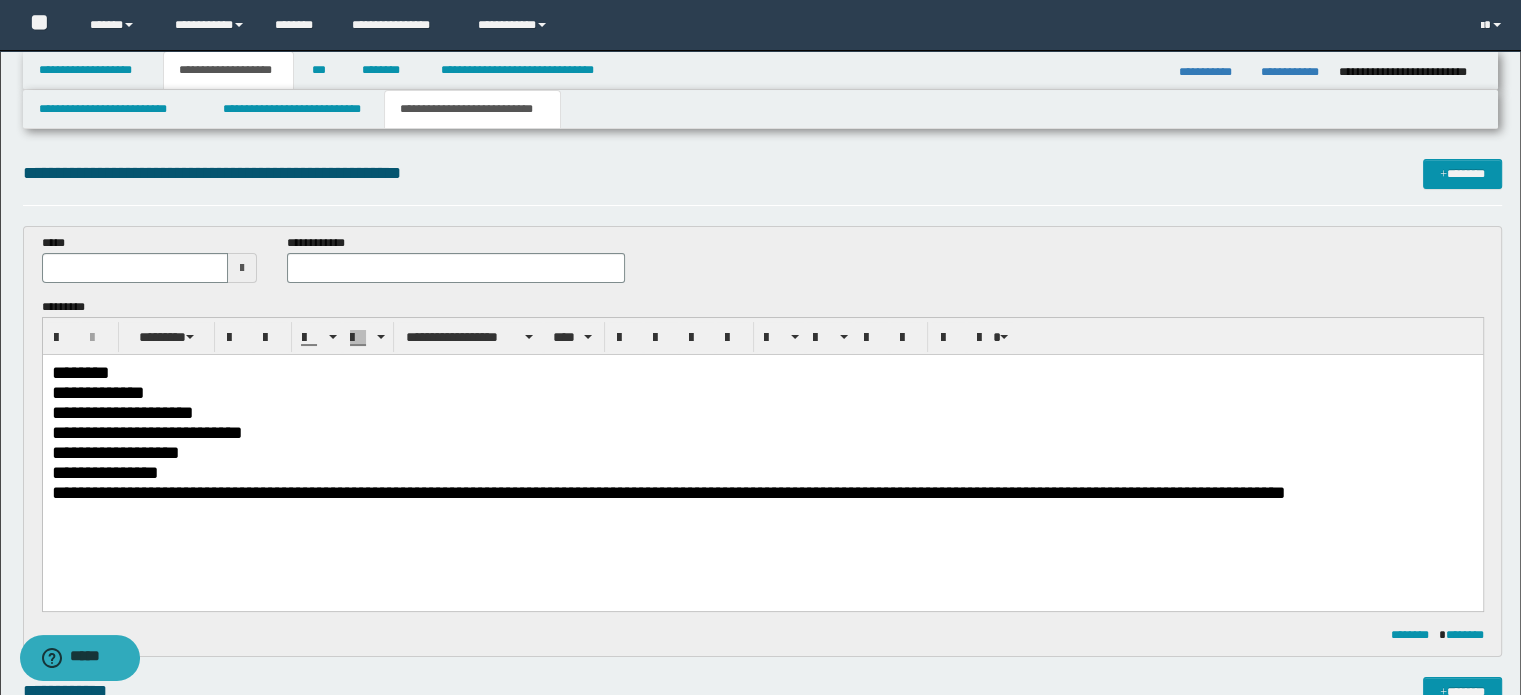 click on "**********" at bounding box center (762, 392) 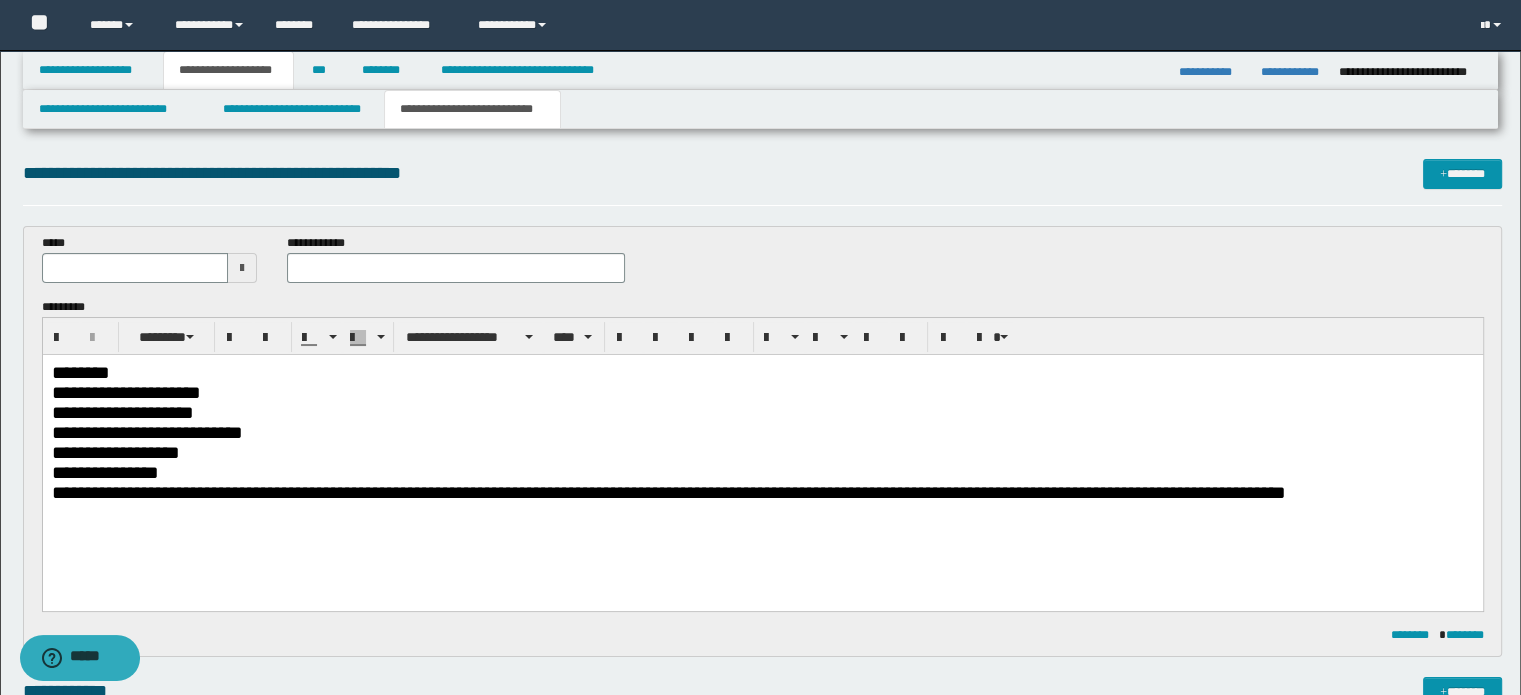 click on "**********" at bounding box center (762, 412) 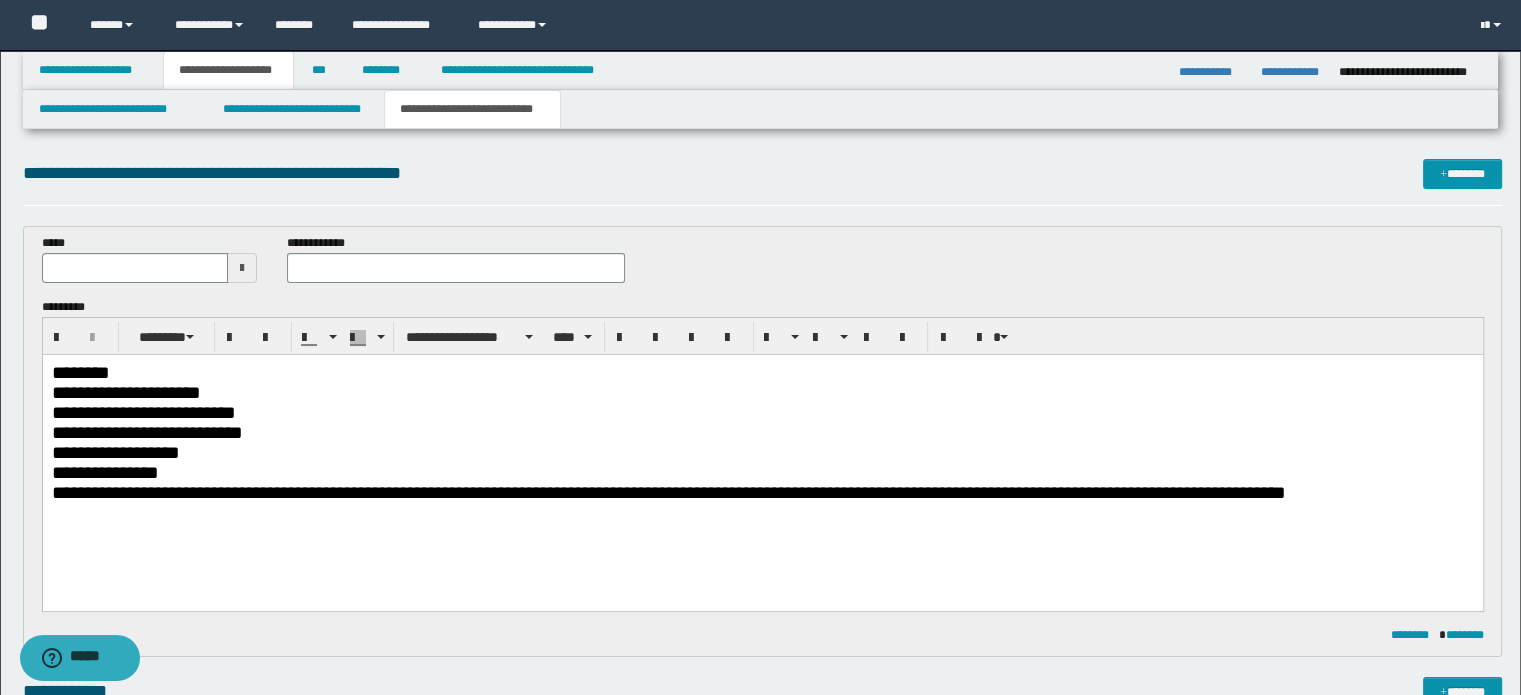 click on "**********" at bounding box center [762, 432] 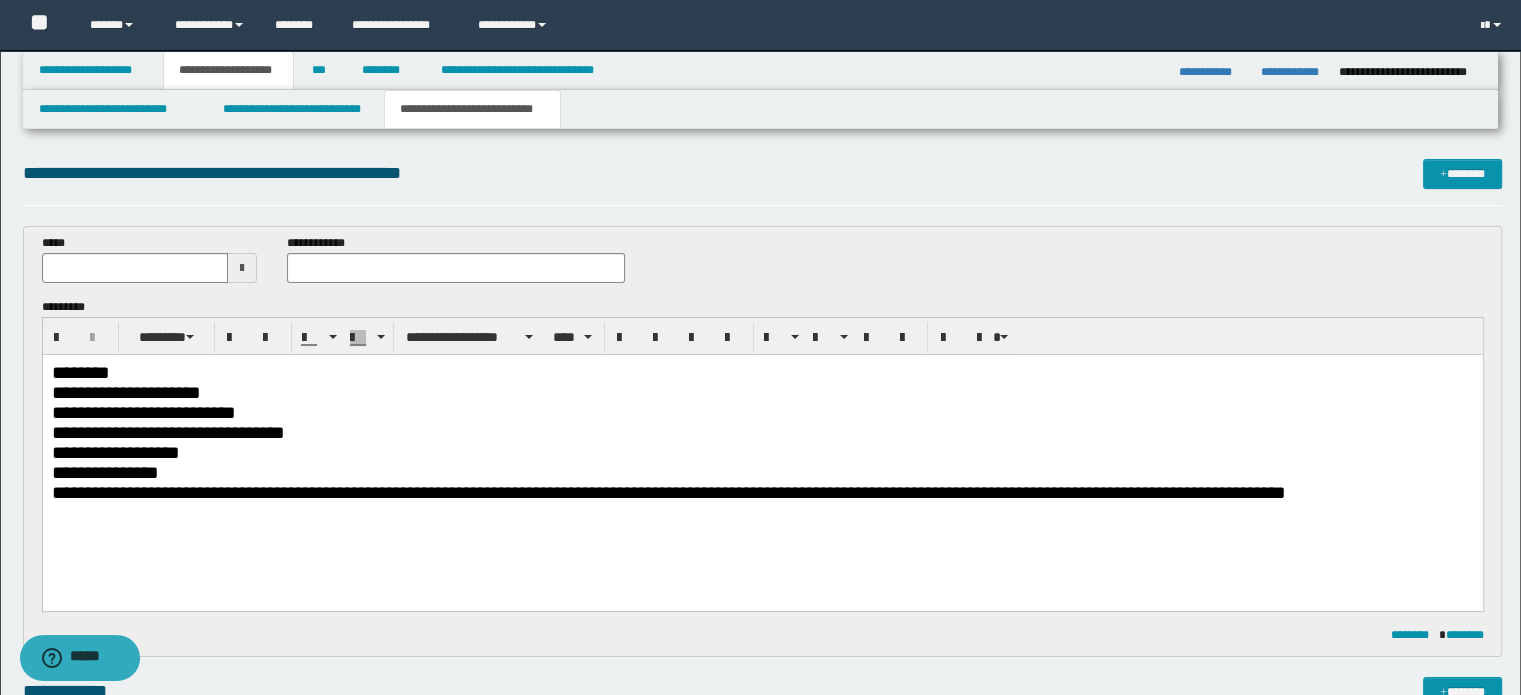 click on "**********" at bounding box center (762, 452) 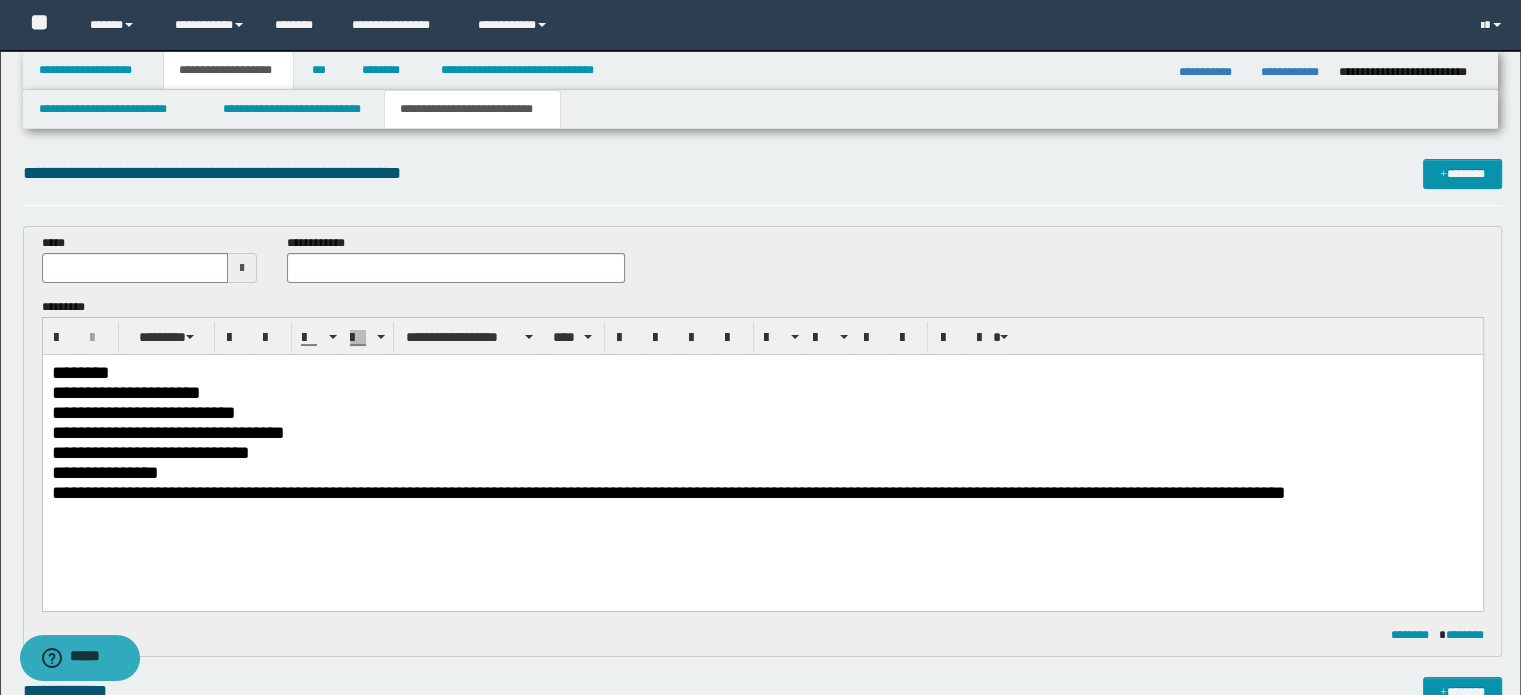 click on "**********" at bounding box center [762, 472] 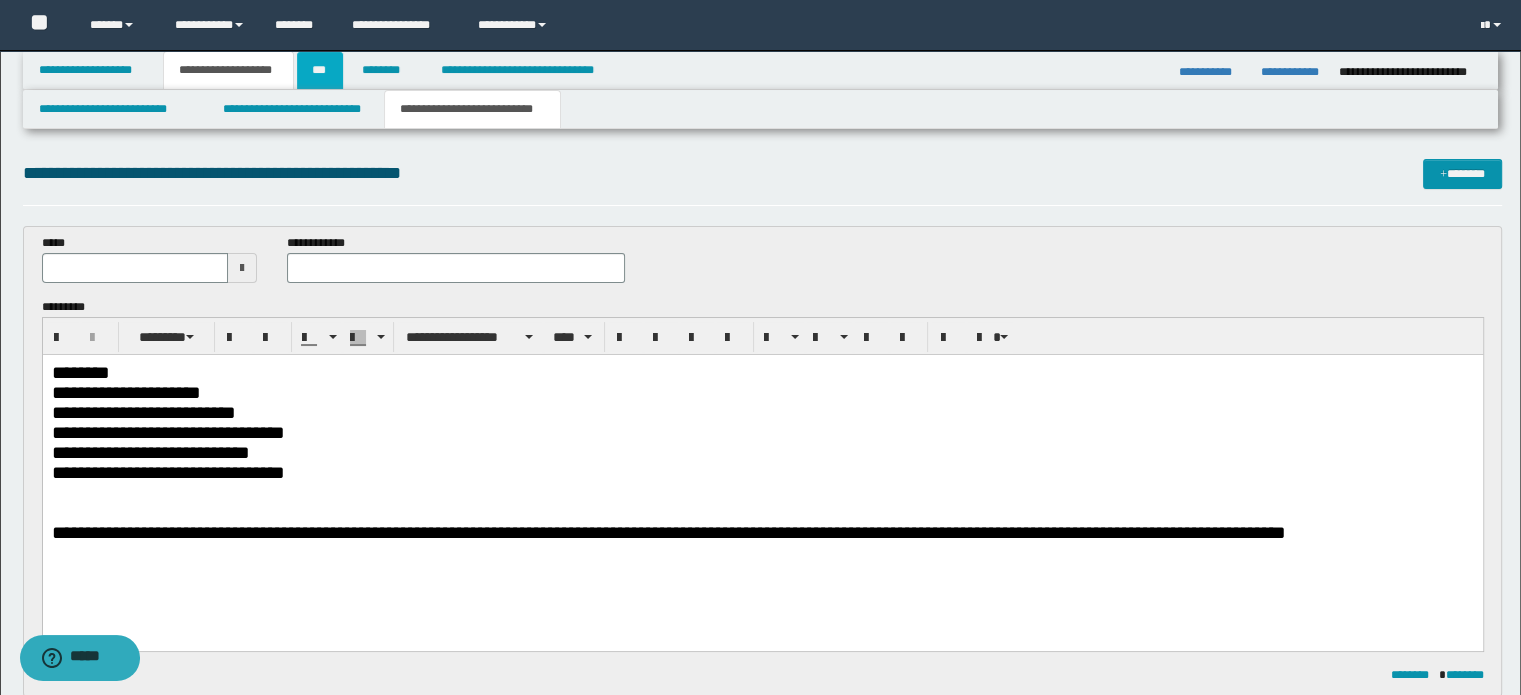 click on "***" at bounding box center (320, 70) 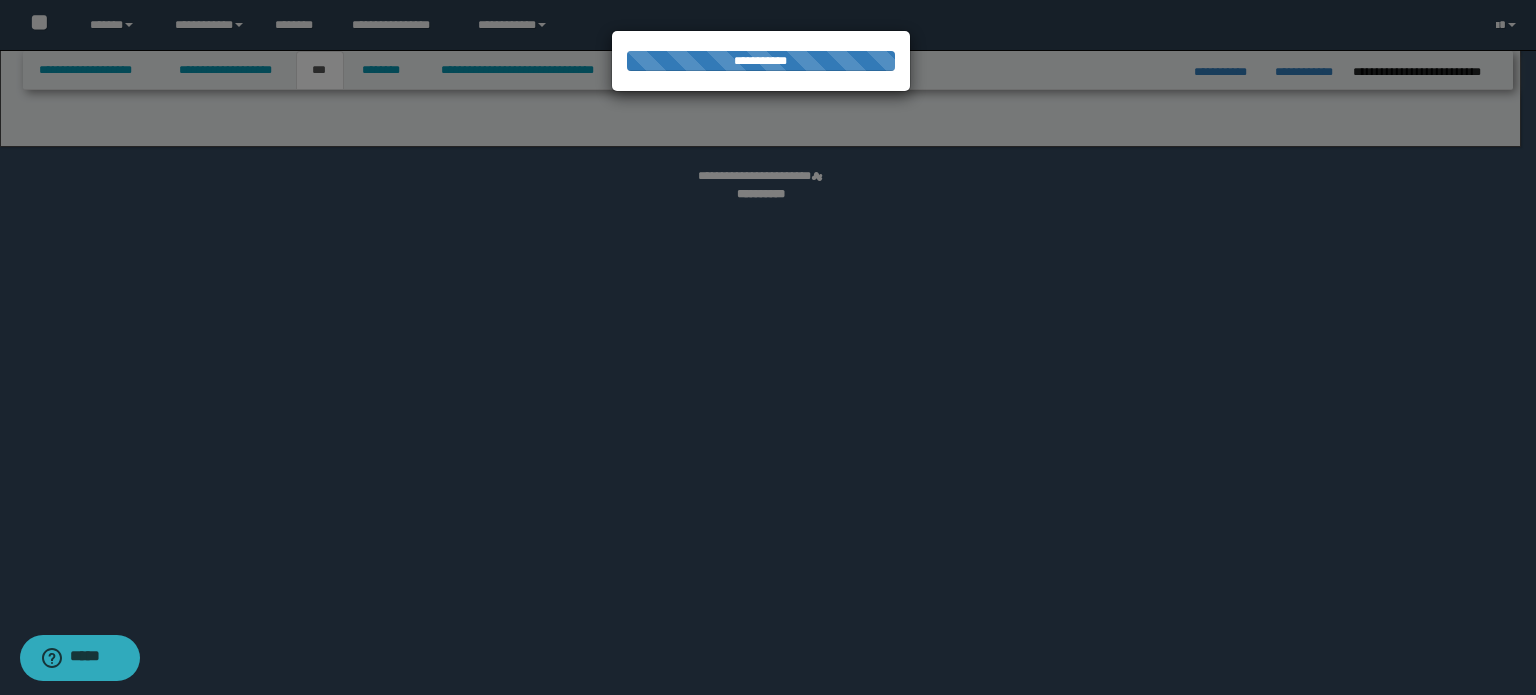 select on "***" 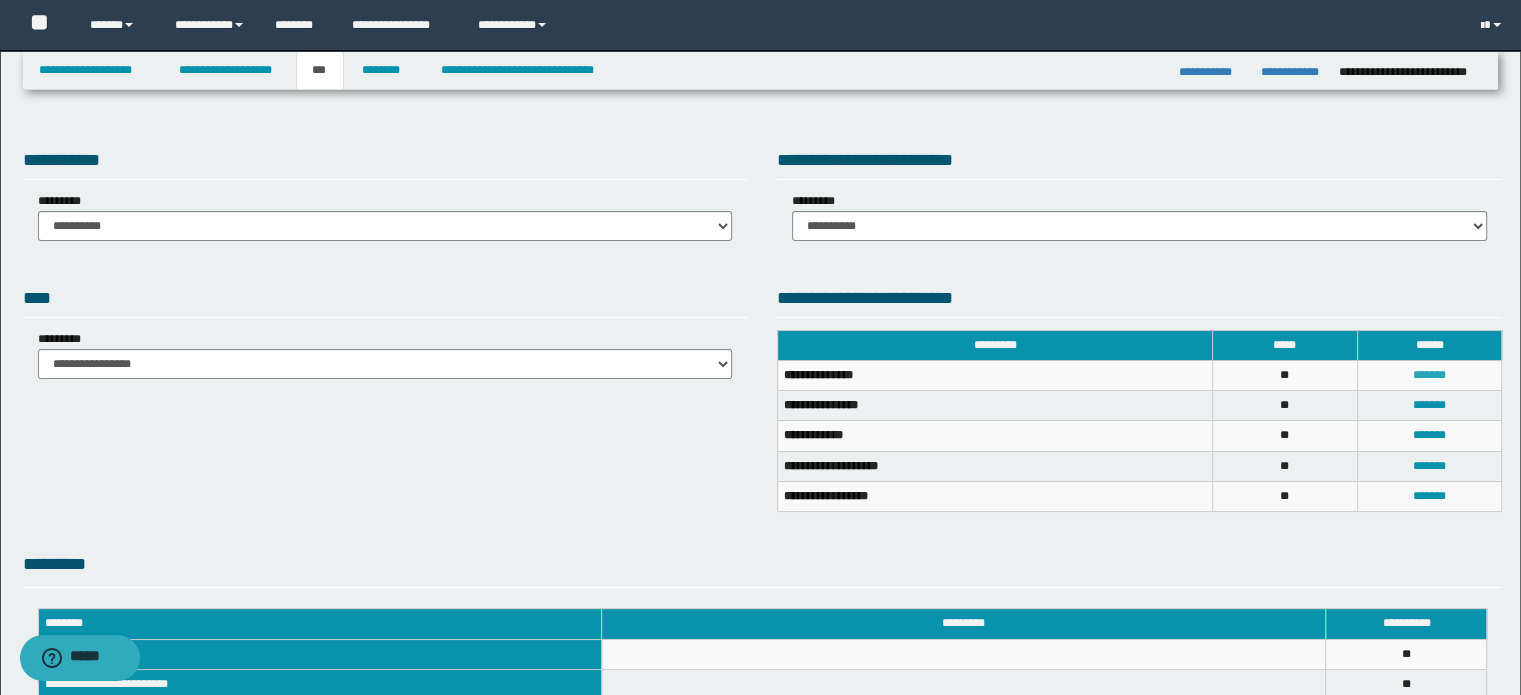 click on "*******" at bounding box center (1429, 375) 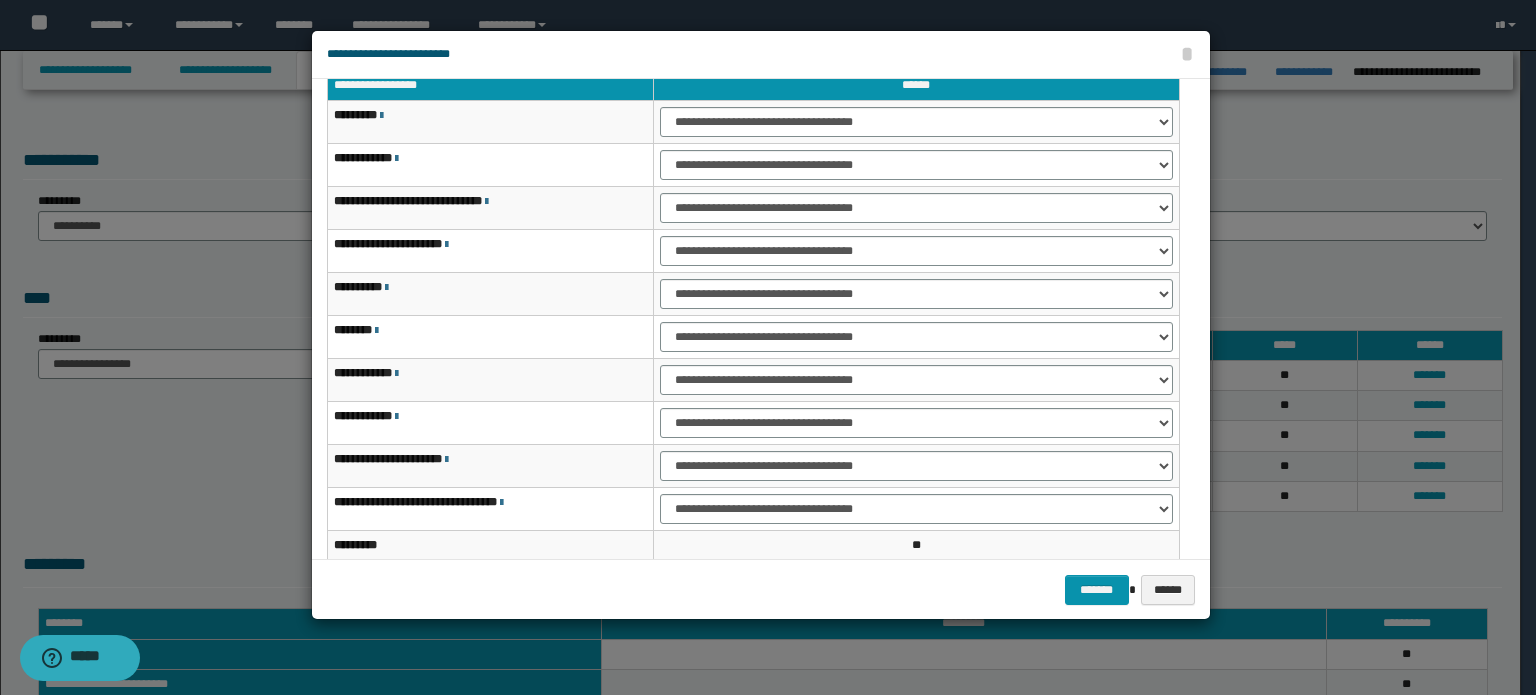 scroll, scrollTop: 100, scrollLeft: 0, axis: vertical 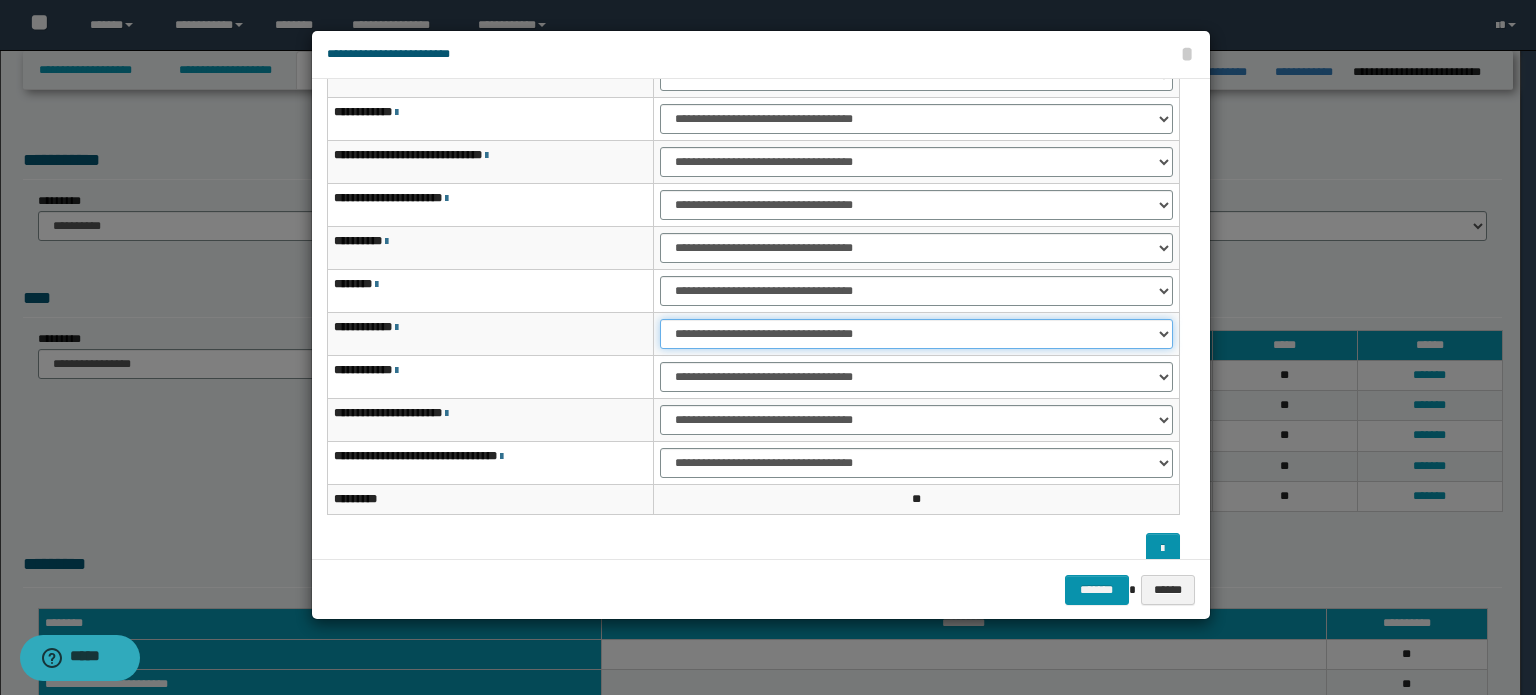 click on "**********" at bounding box center (916, 334) 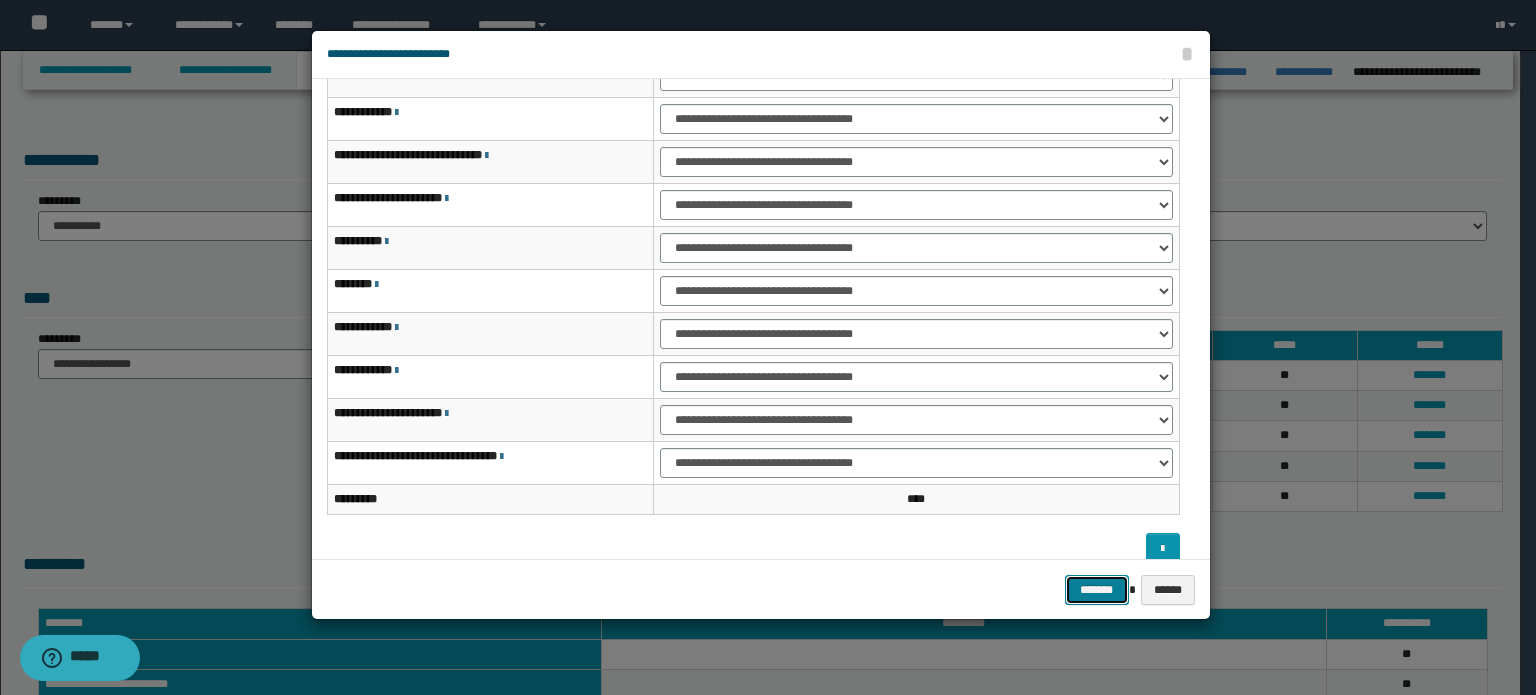 click on "*******" at bounding box center (1097, 590) 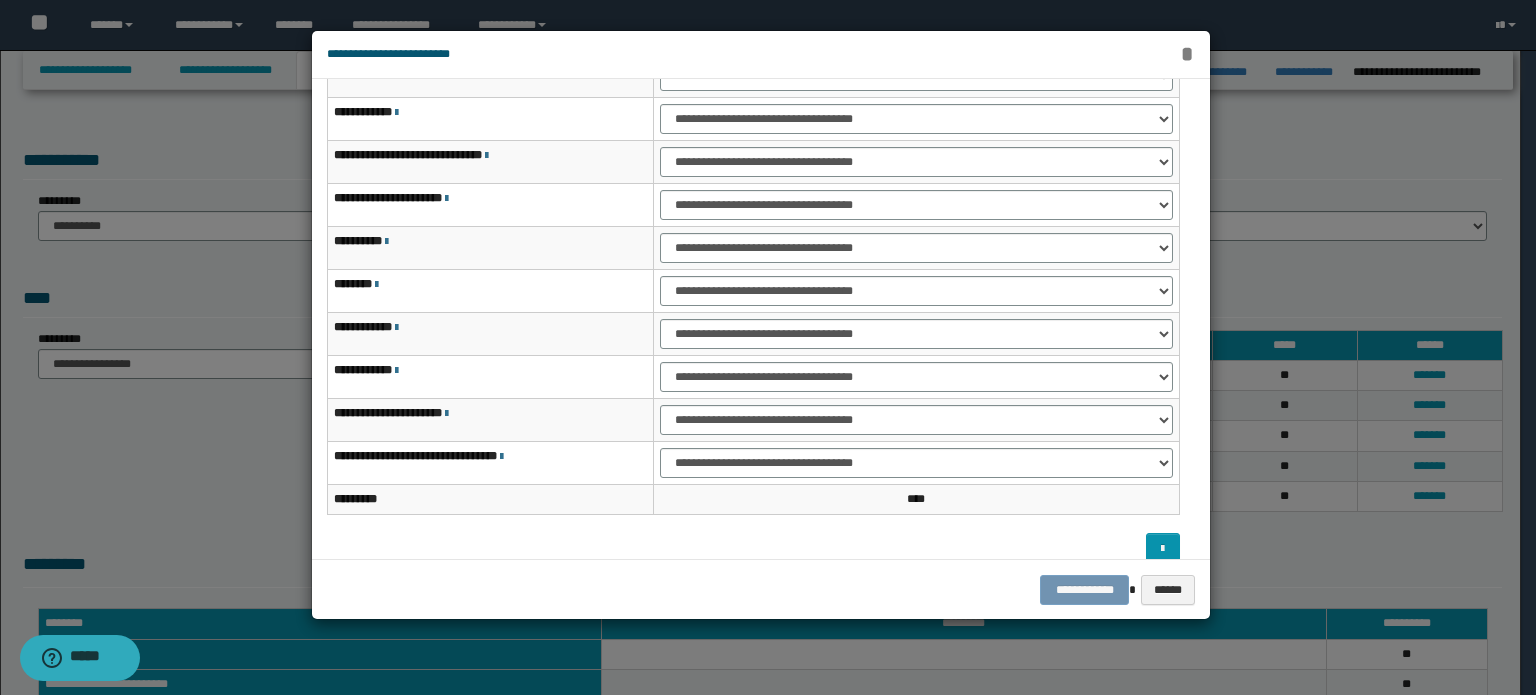 click on "*" at bounding box center [1187, 54] 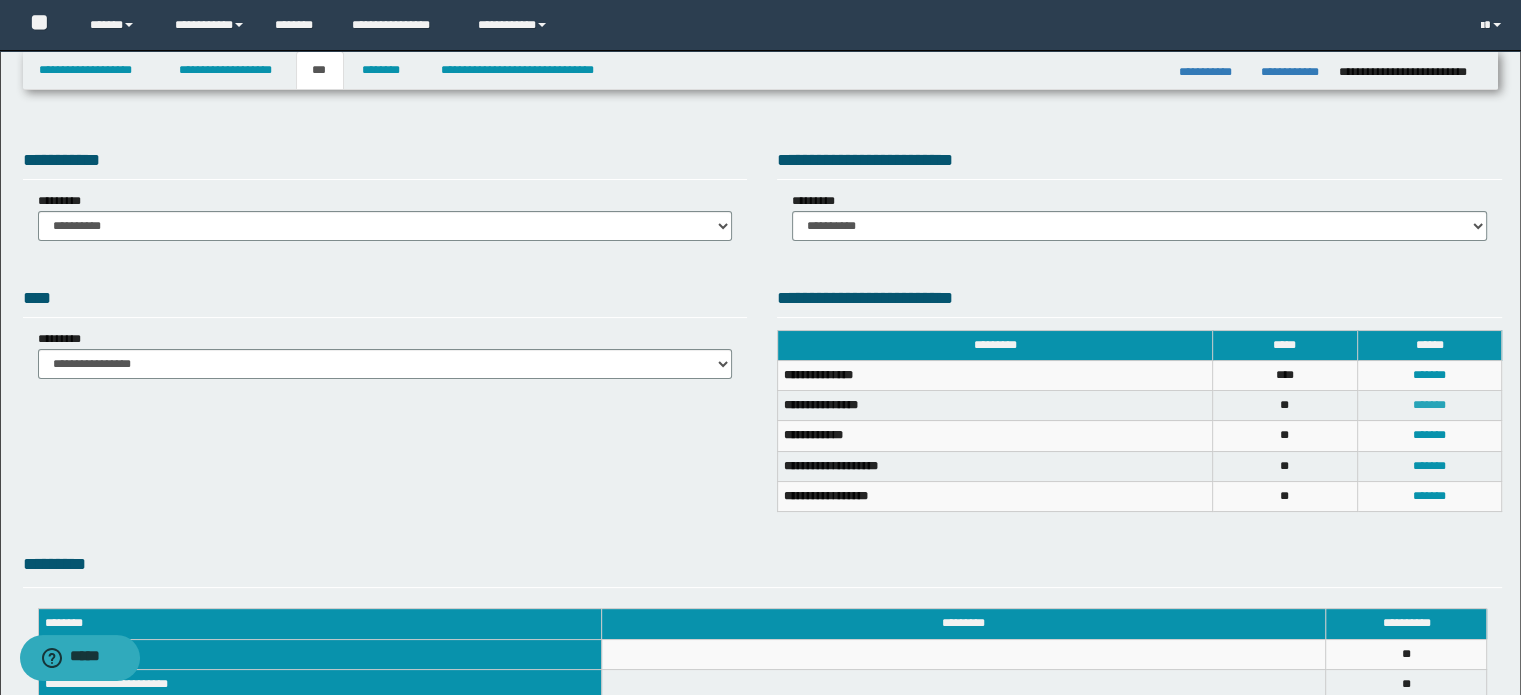 click on "*******" at bounding box center [1429, 405] 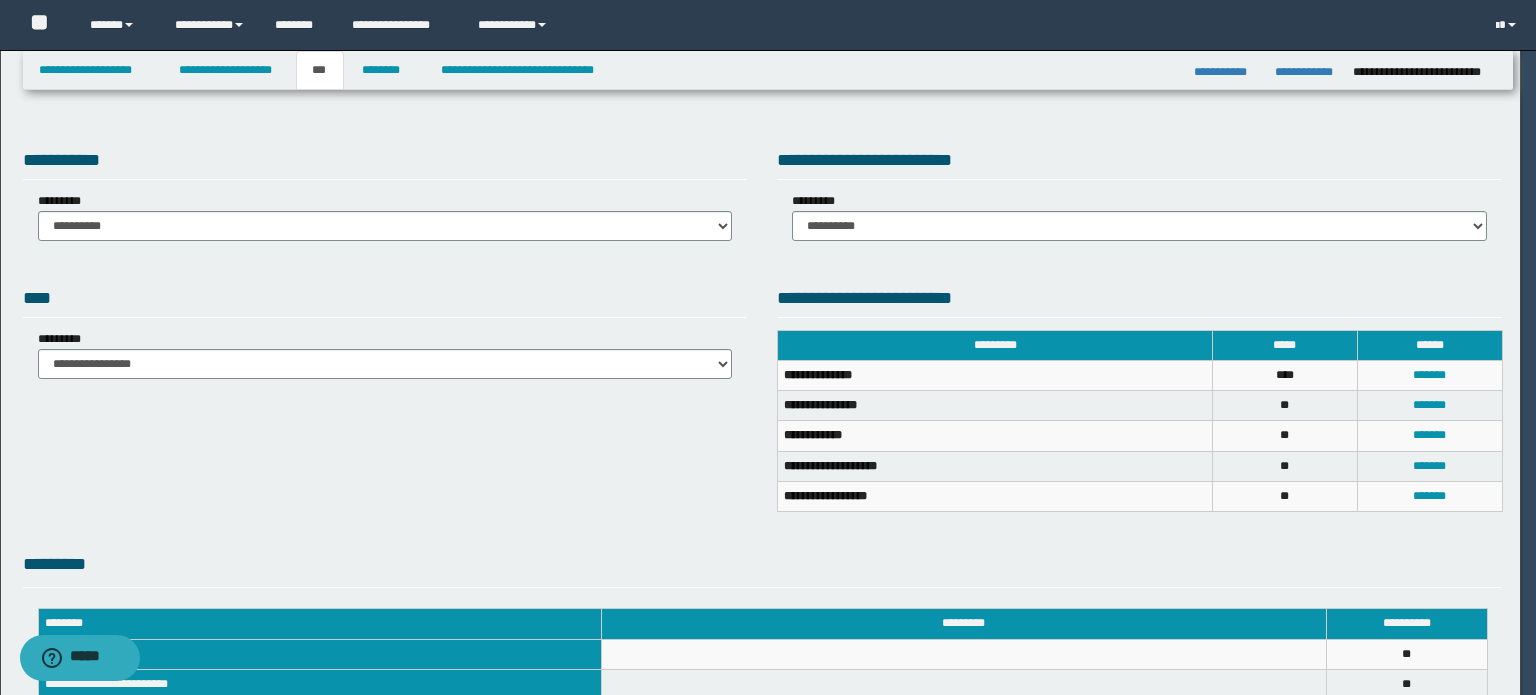 drag, startPoint x: 864, startPoint y: 329, endPoint x: 861, endPoint y: 351, distance: 22.203604 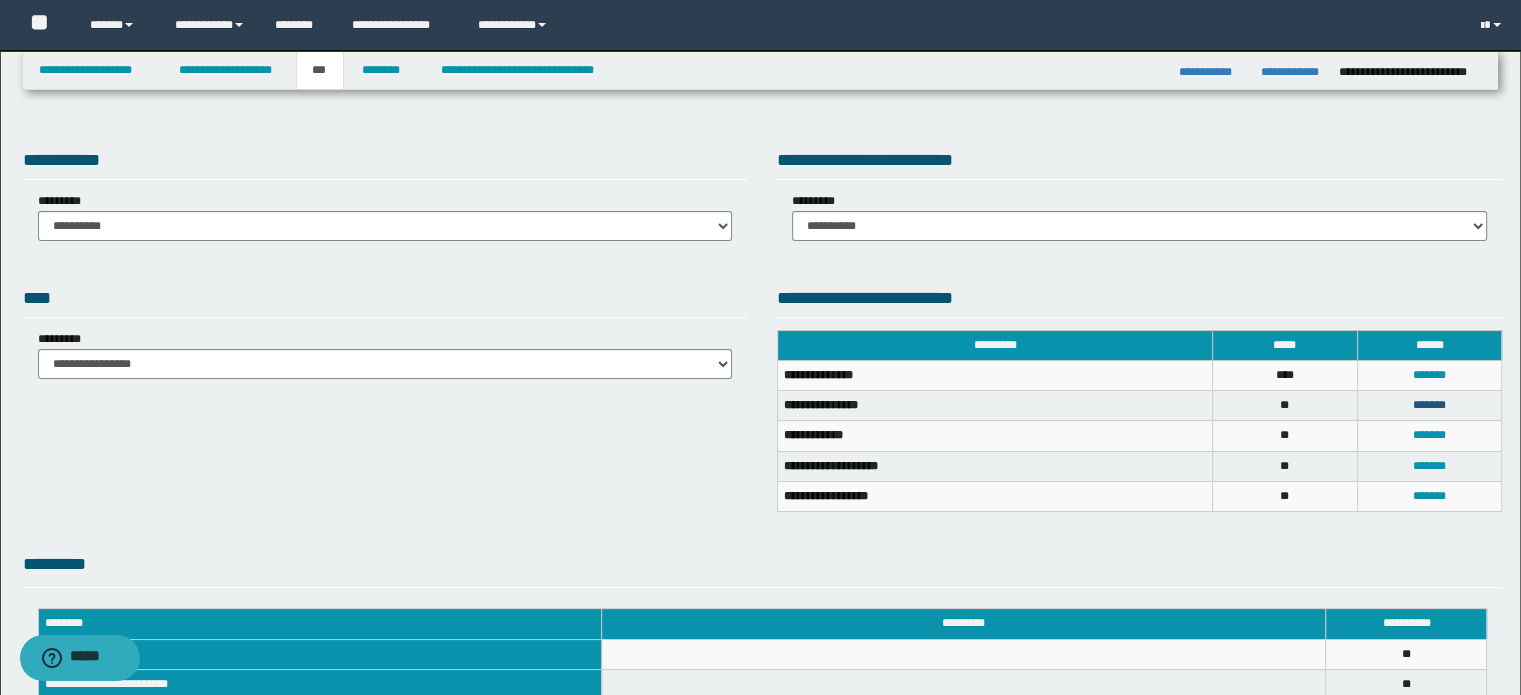 click on "*******" at bounding box center (1429, 405) 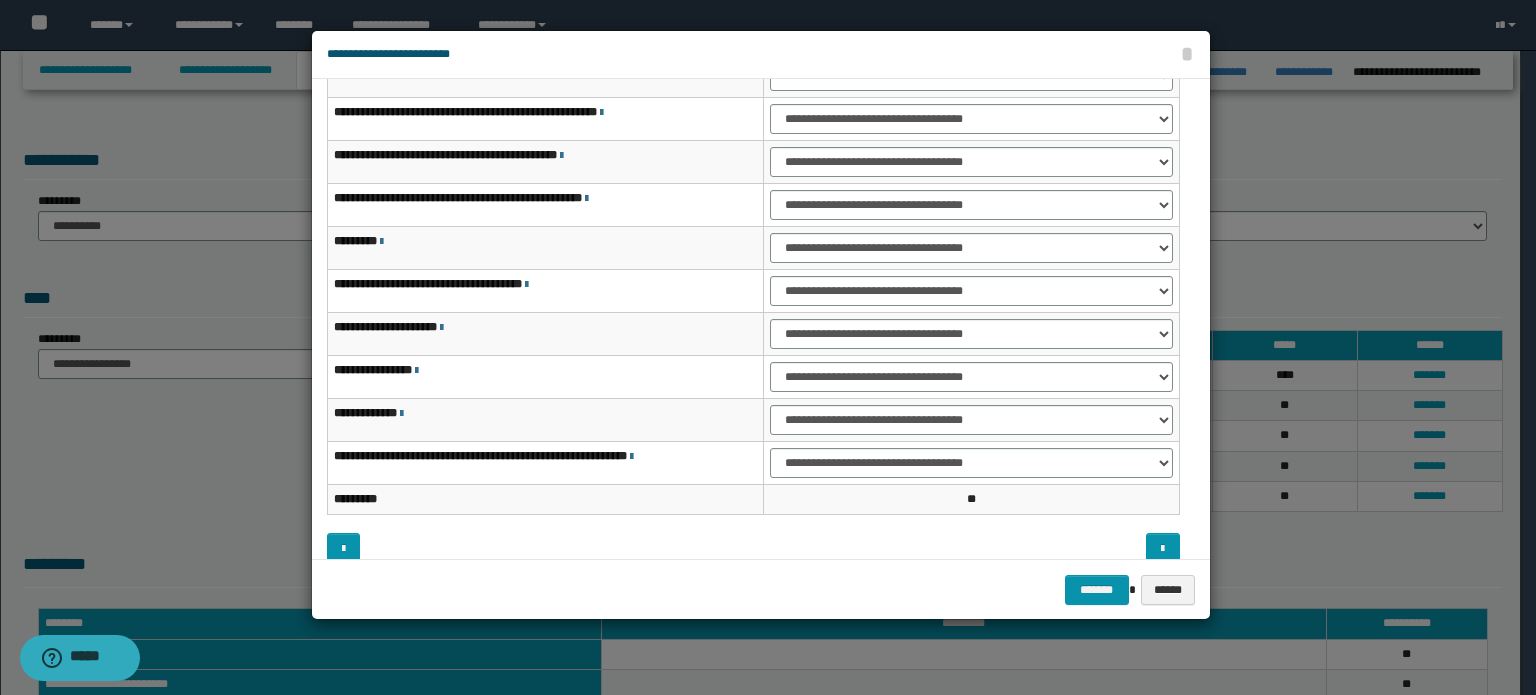 scroll, scrollTop: 118, scrollLeft: 0, axis: vertical 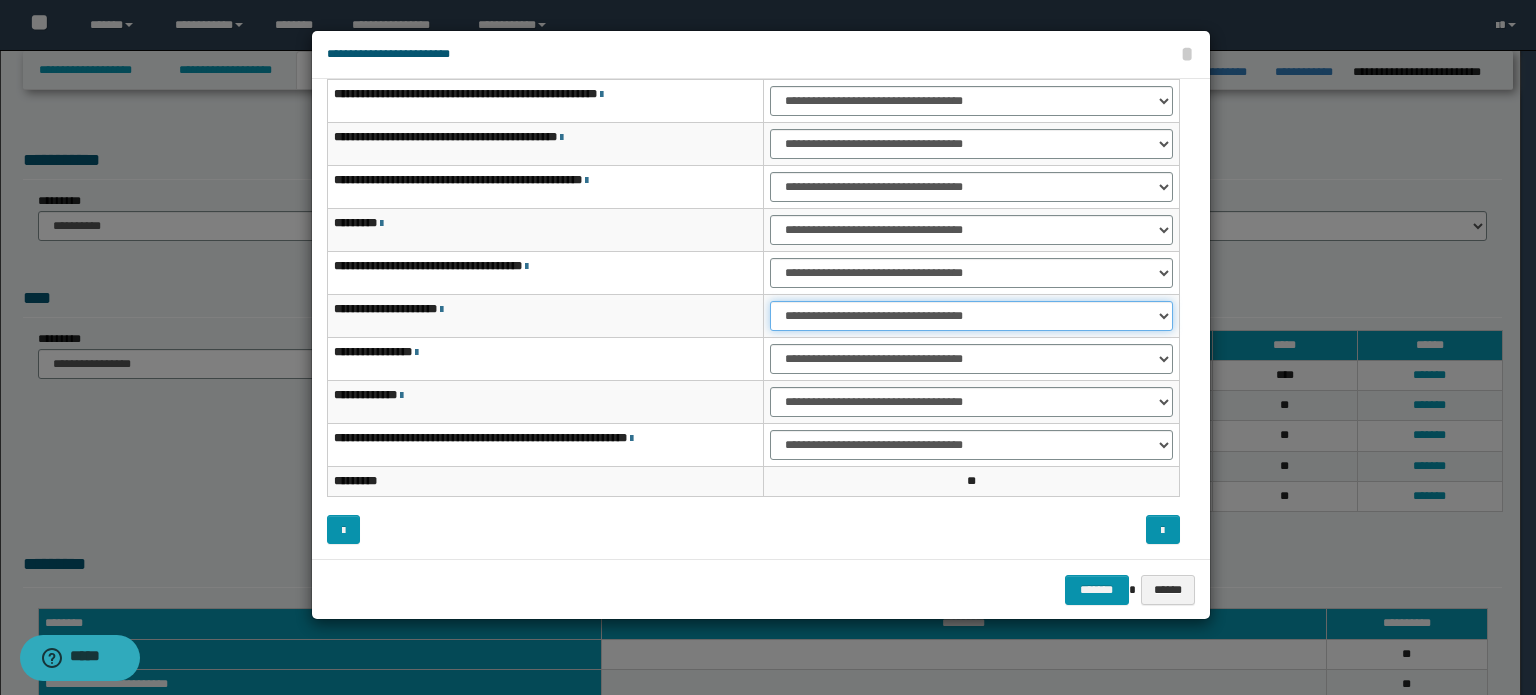 click on "**********" at bounding box center (971, 316) 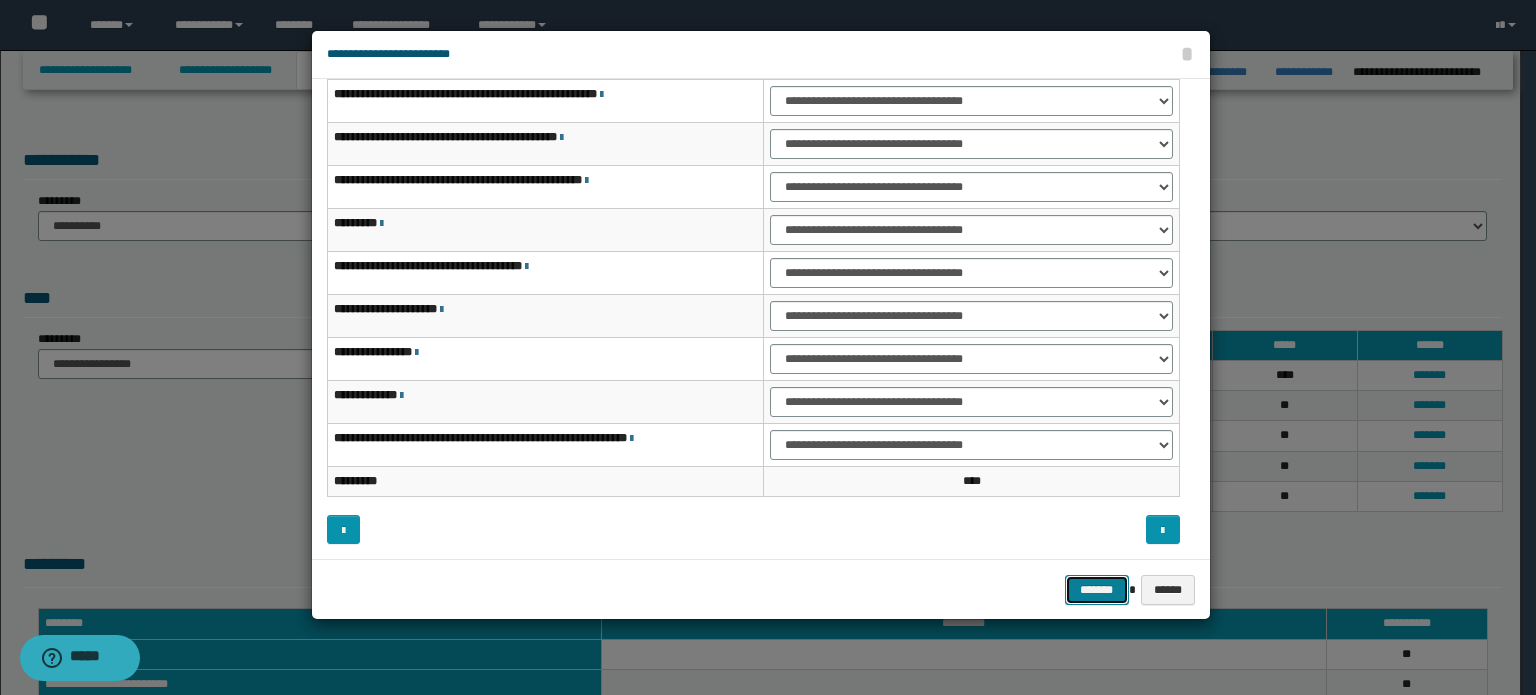 click on "*******" at bounding box center (1097, 590) 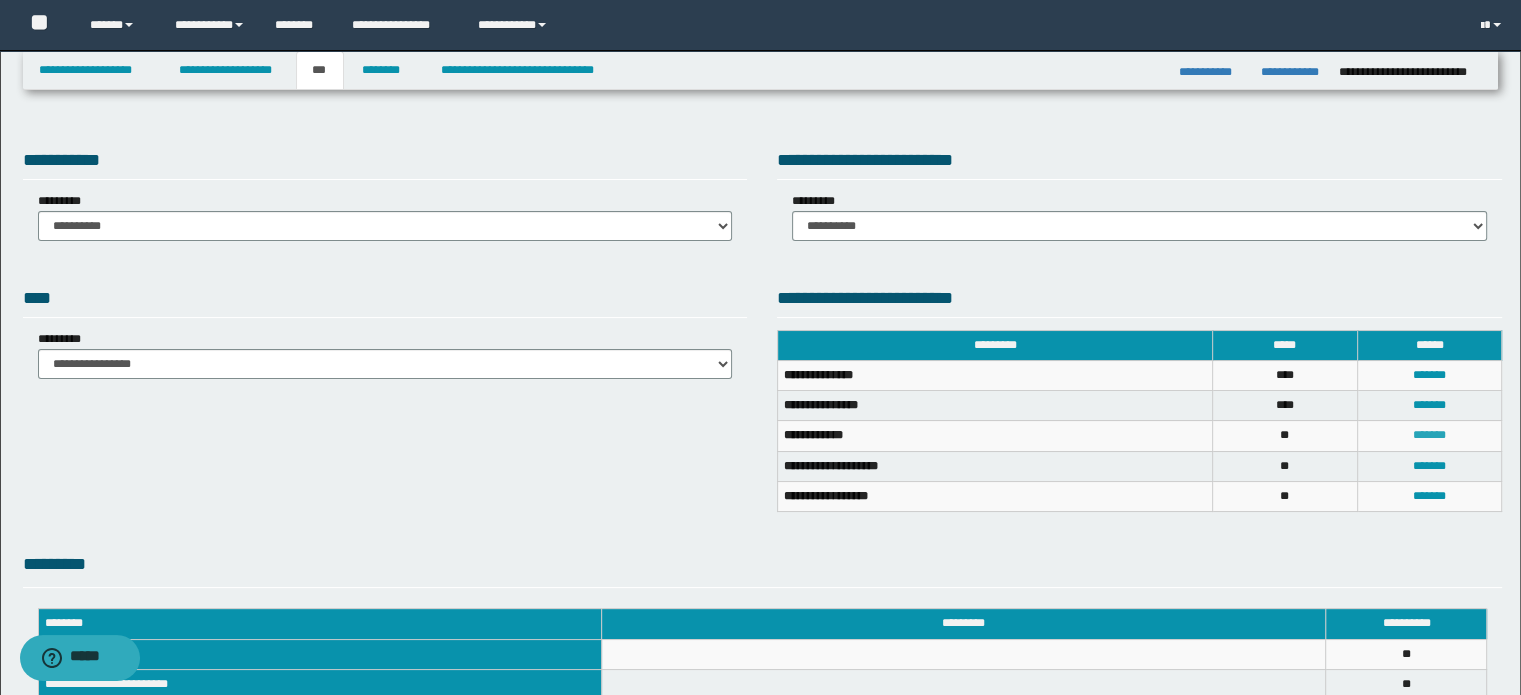 click on "*******" at bounding box center [1429, 435] 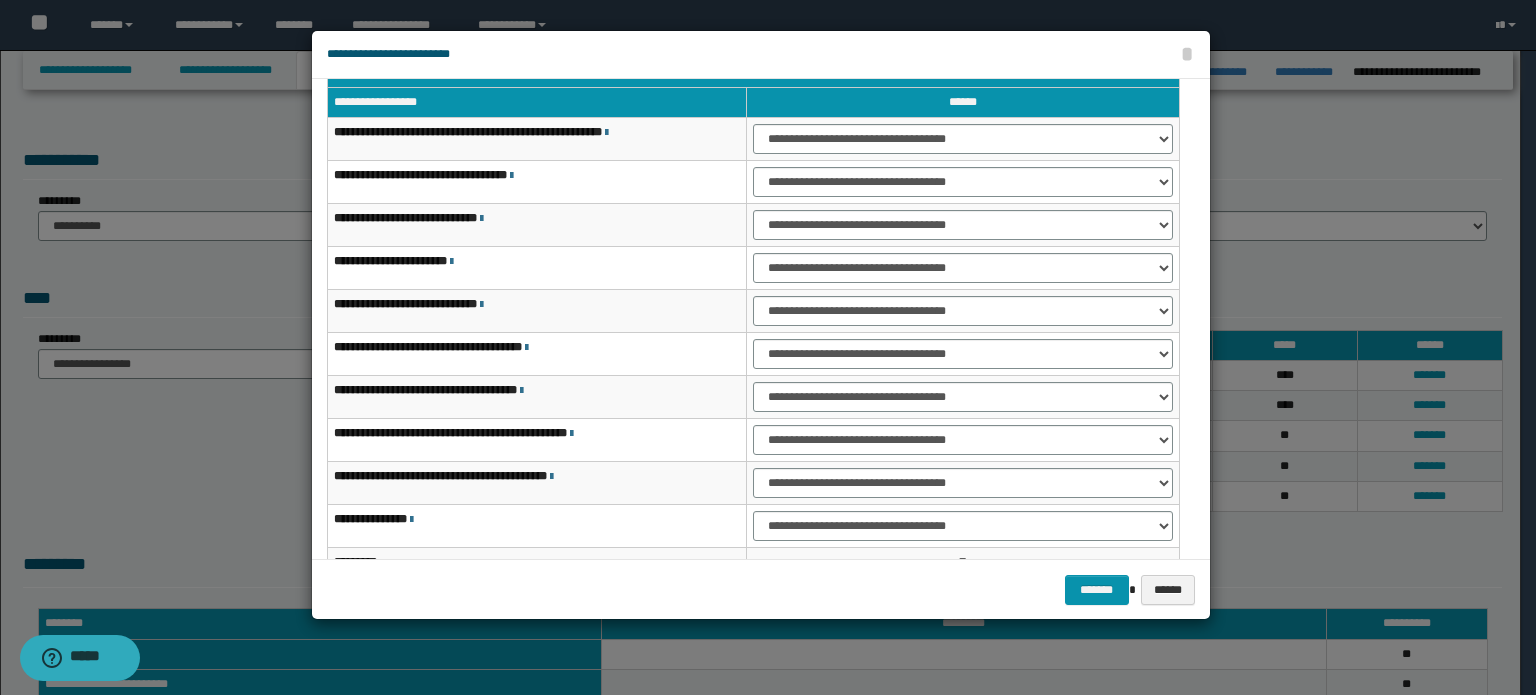 scroll, scrollTop: 0, scrollLeft: 0, axis: both 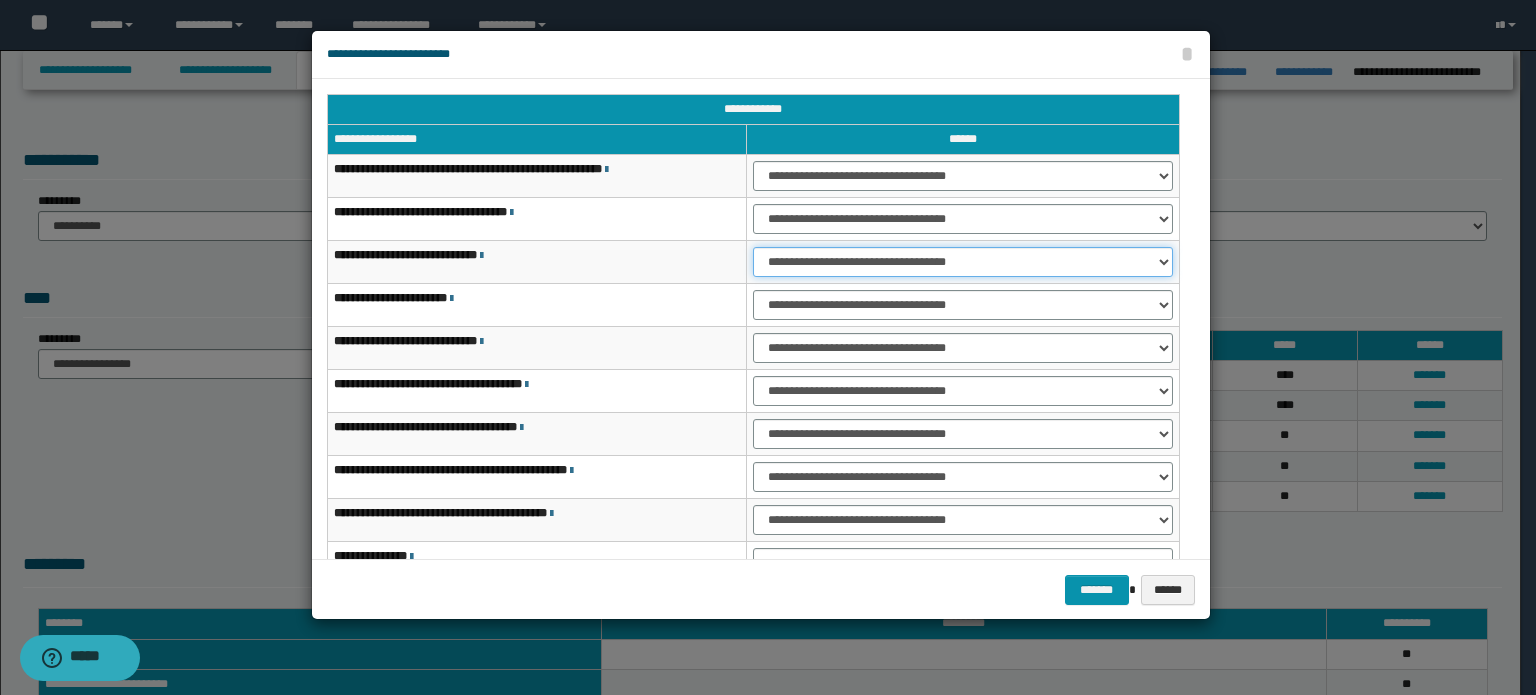click on "**********" at bounding box center [963, 262] 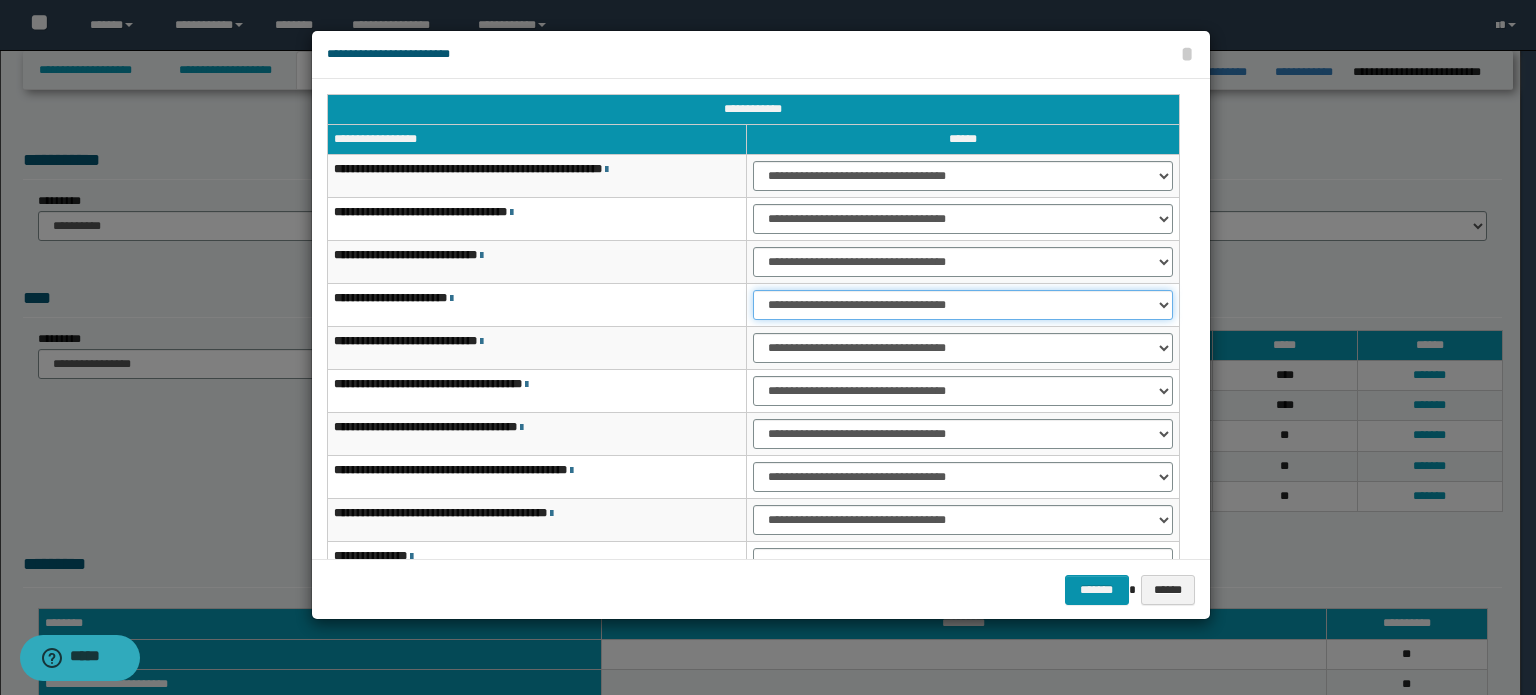 click on "**********" at bounding box center (963, 305) 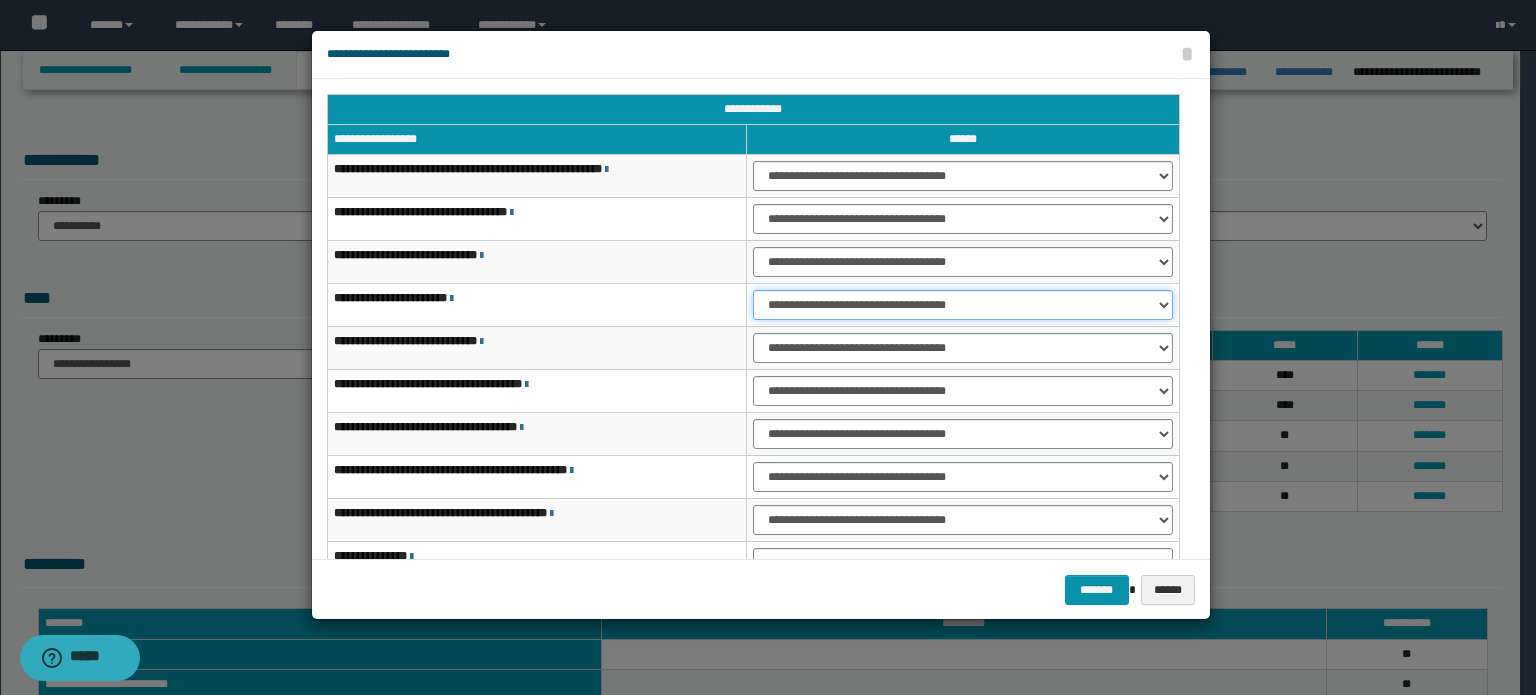 select on "***" 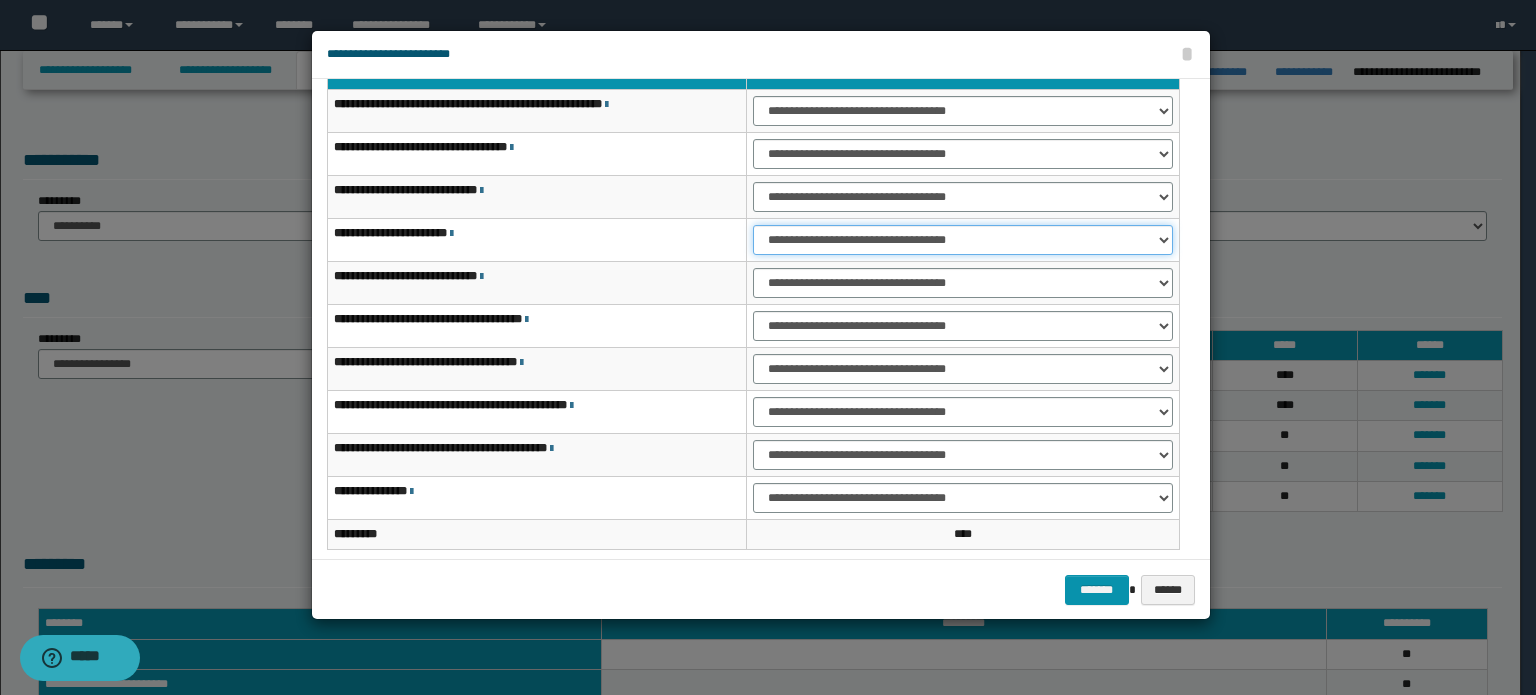 scroll, scrollTop: 100, scrollLeft: 0, axis: vertical 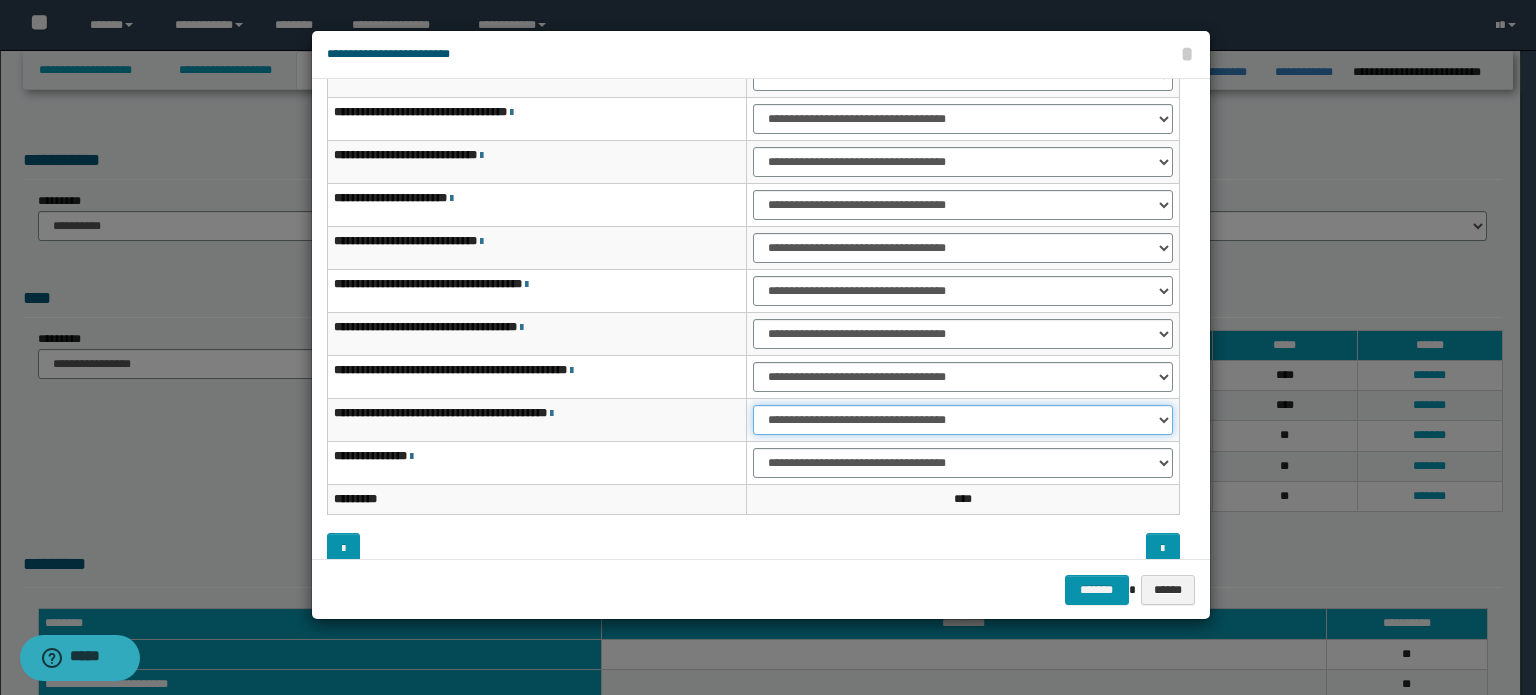 click on "**********" at bounding box center (963, 420) 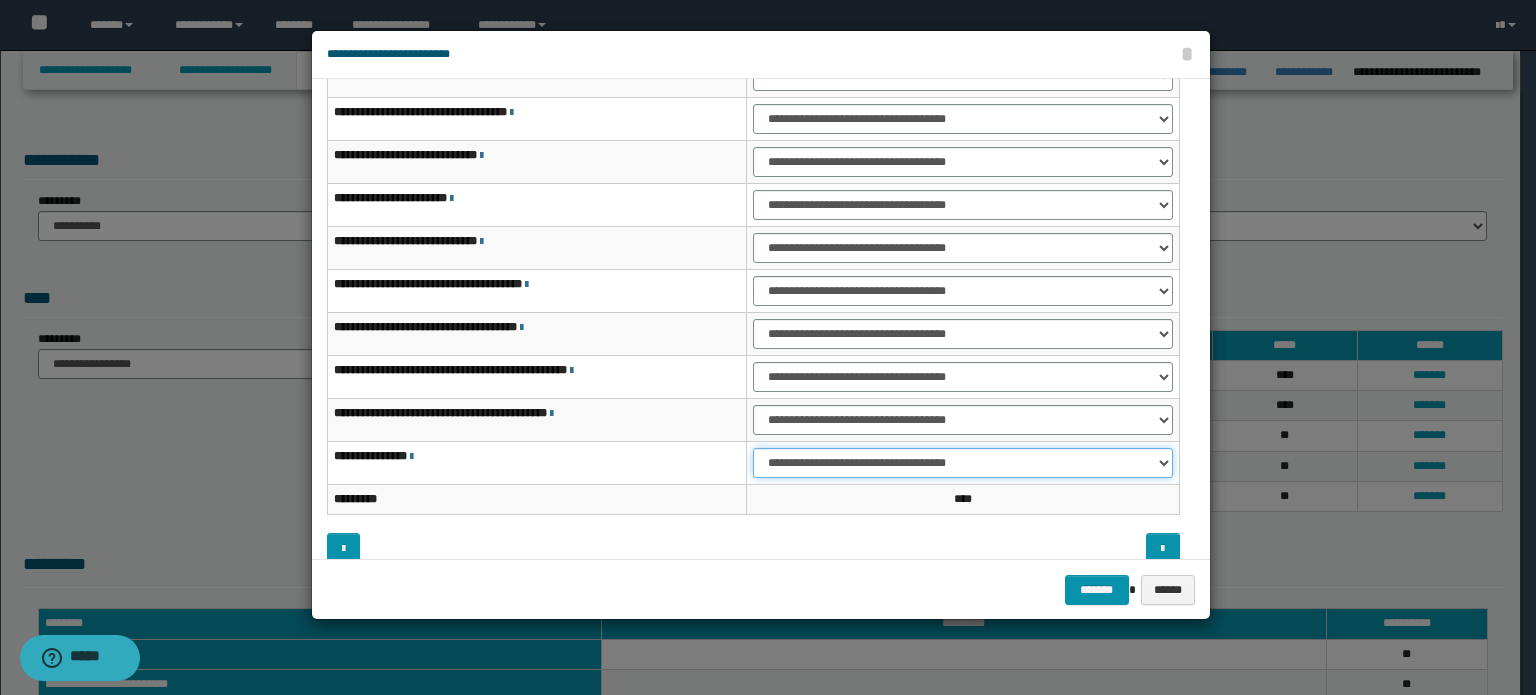 drag, startPoint x: 1076, startPoint y: 458, endPoint x: 1071, endPoint y: 472, distance: 14.866069 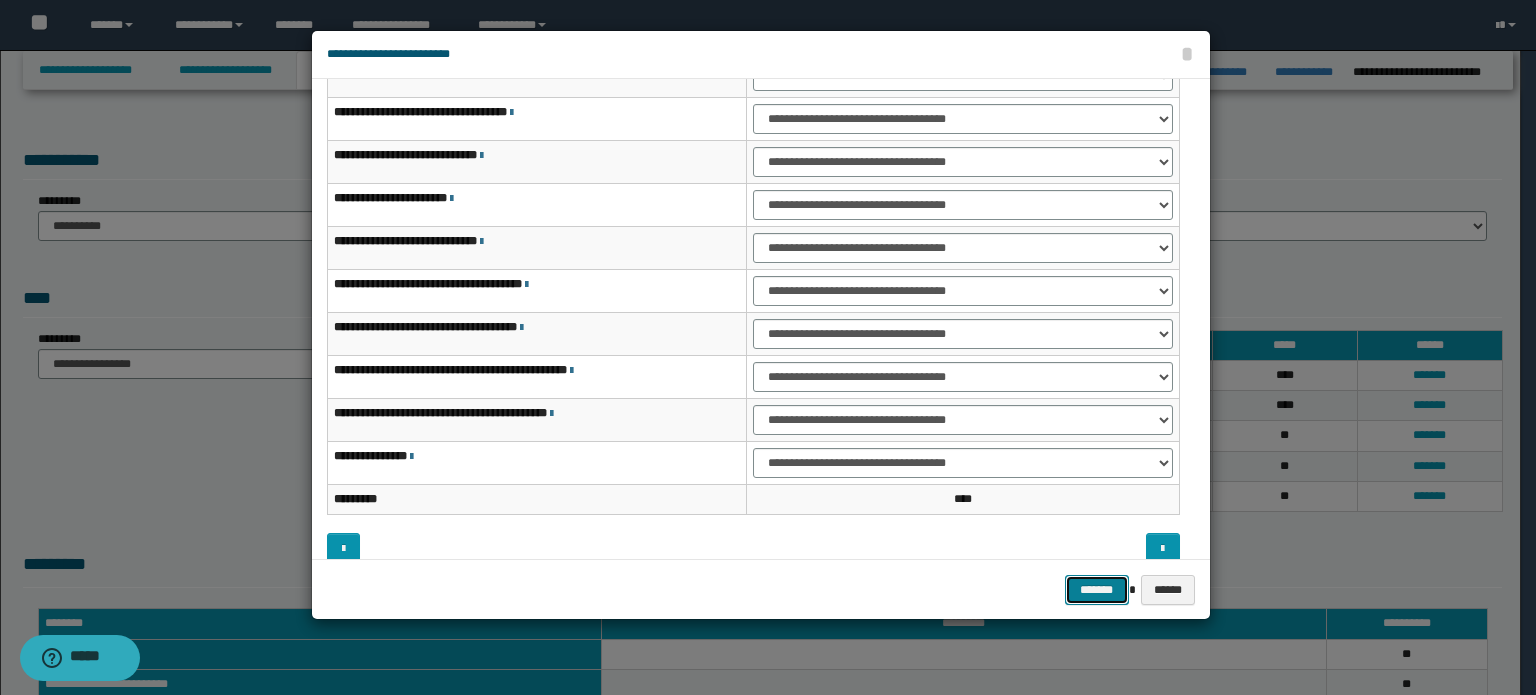 click on "*******" at bounding box center (1097, 590) 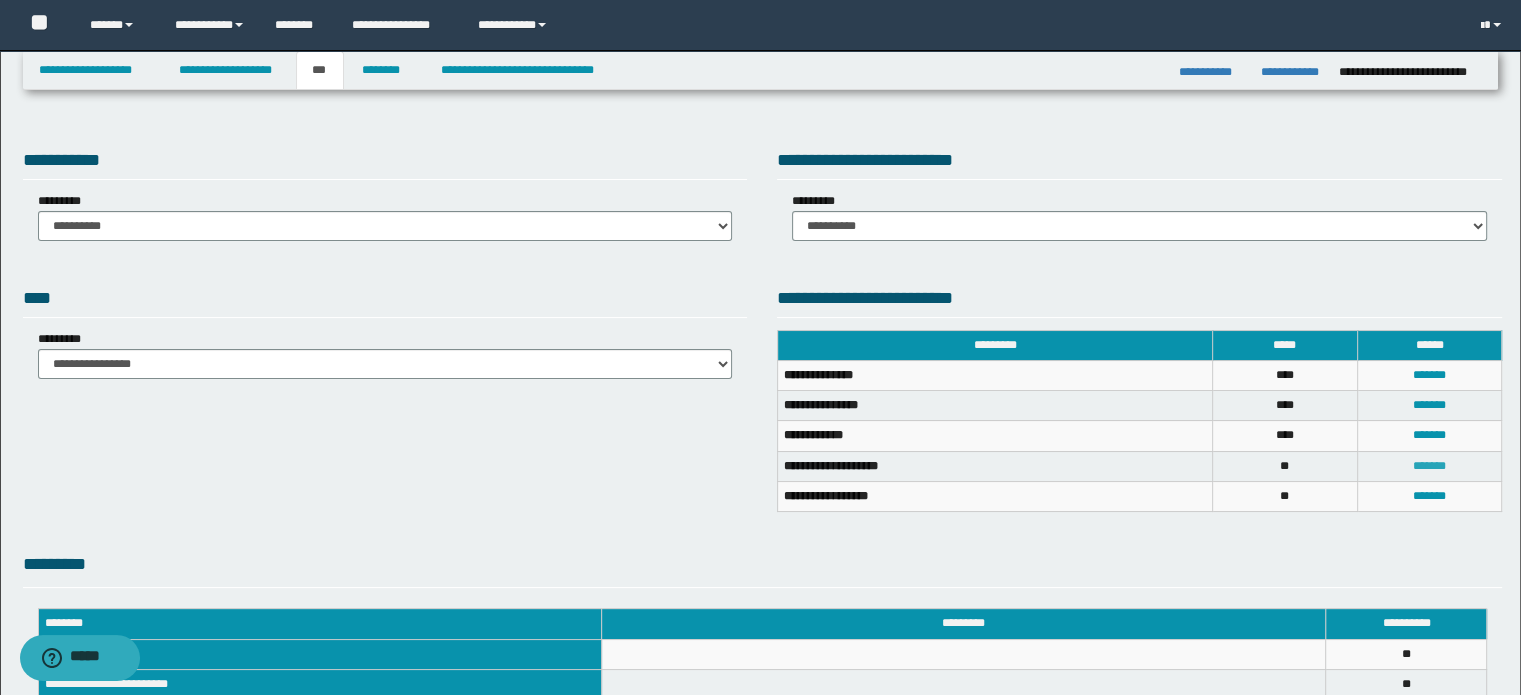 click on "*******" at bounding box center [1429, 466] 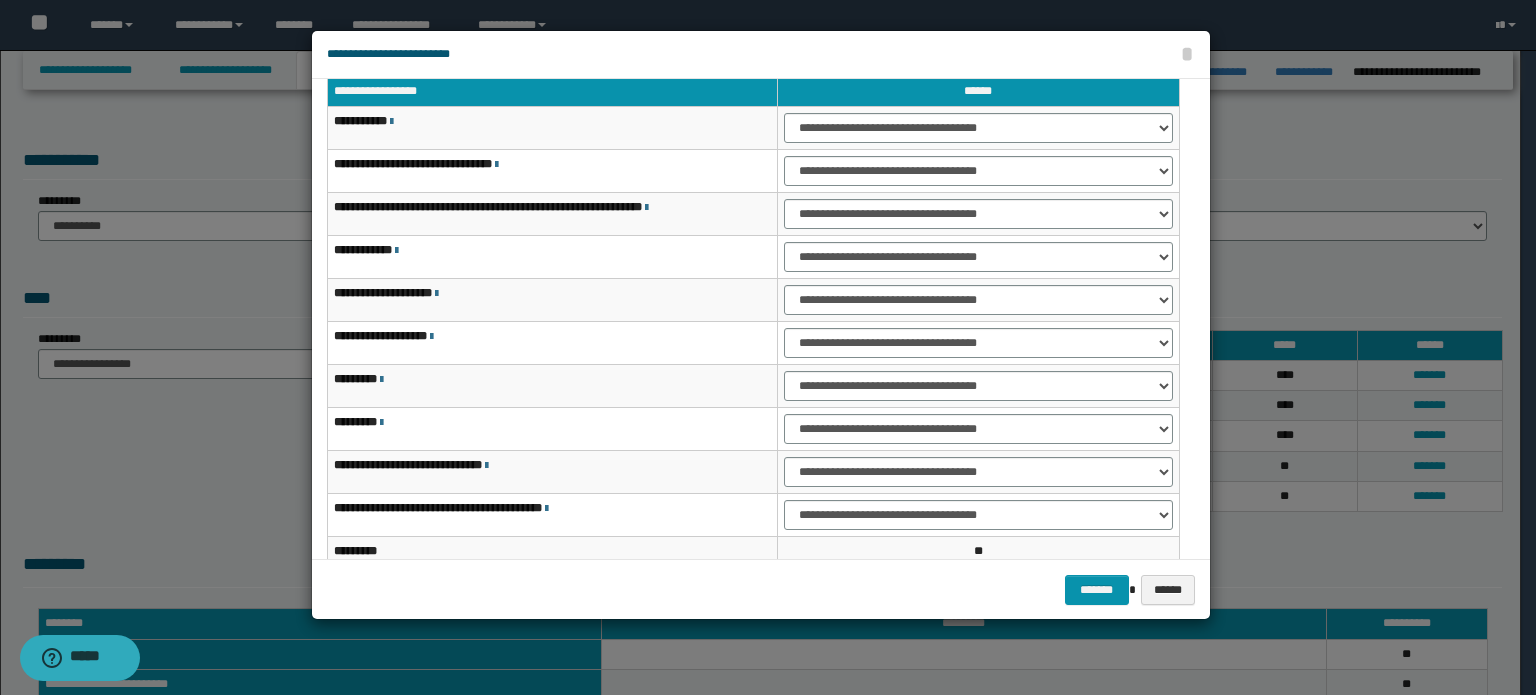 scroll, scrollTop: 0, scrollLeft: 0, axis: both 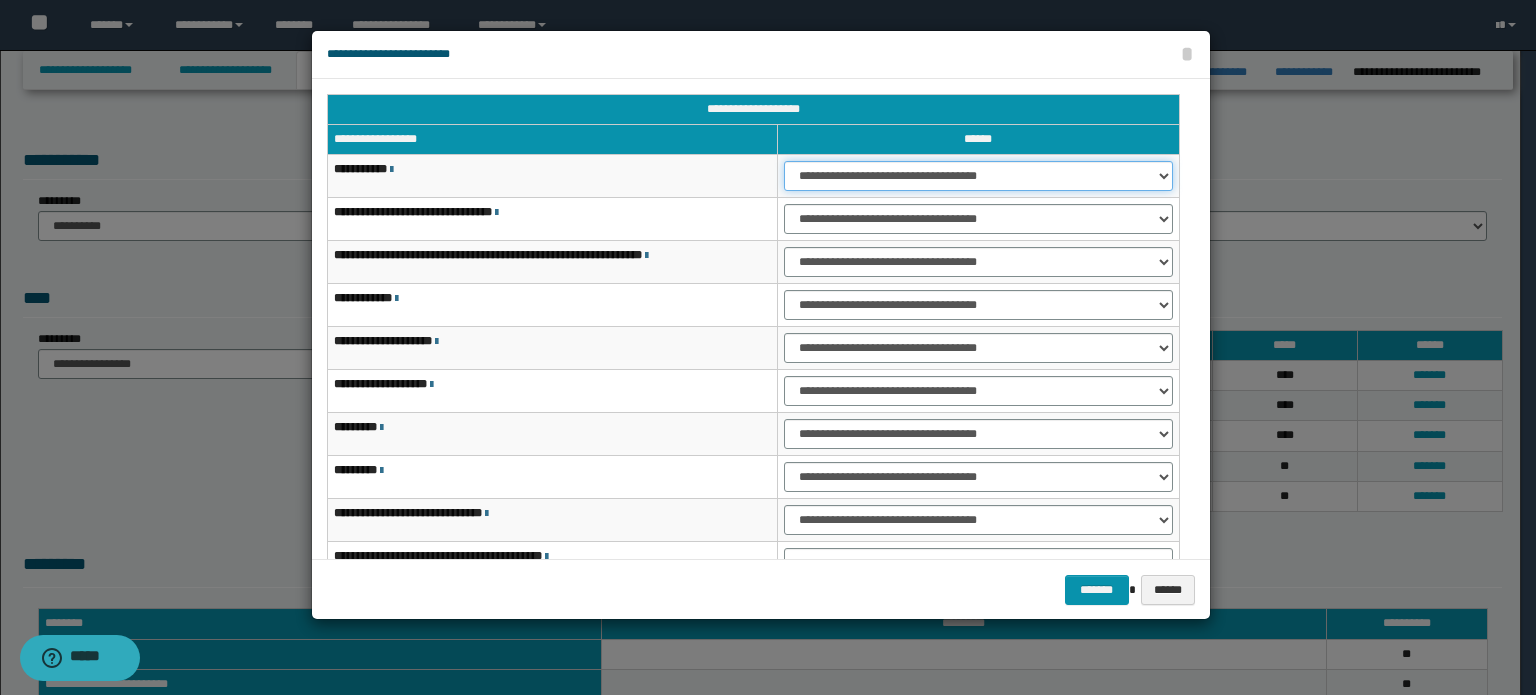 click on "**********" at bounding box center (978, 176) 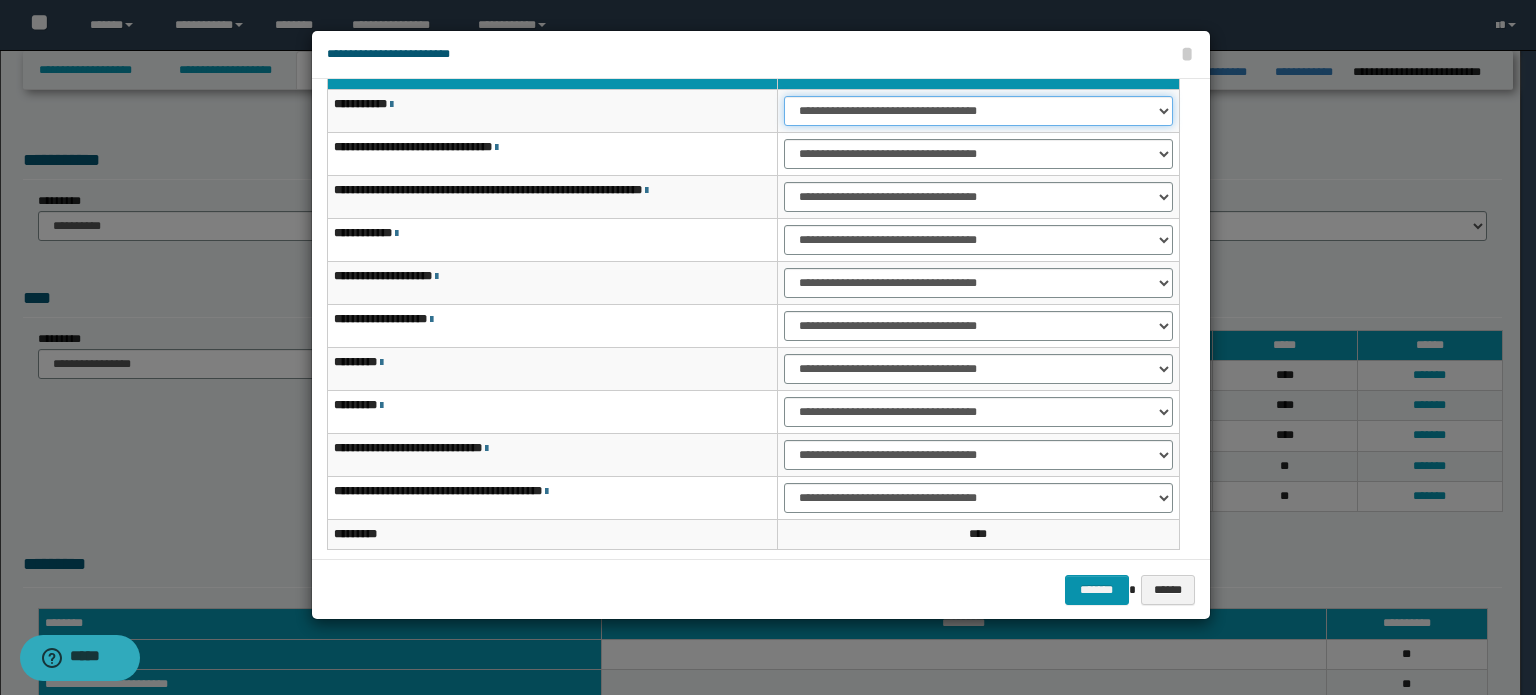 scroll, scrollTop: 100, scrollLeft: 0, axis: vertical 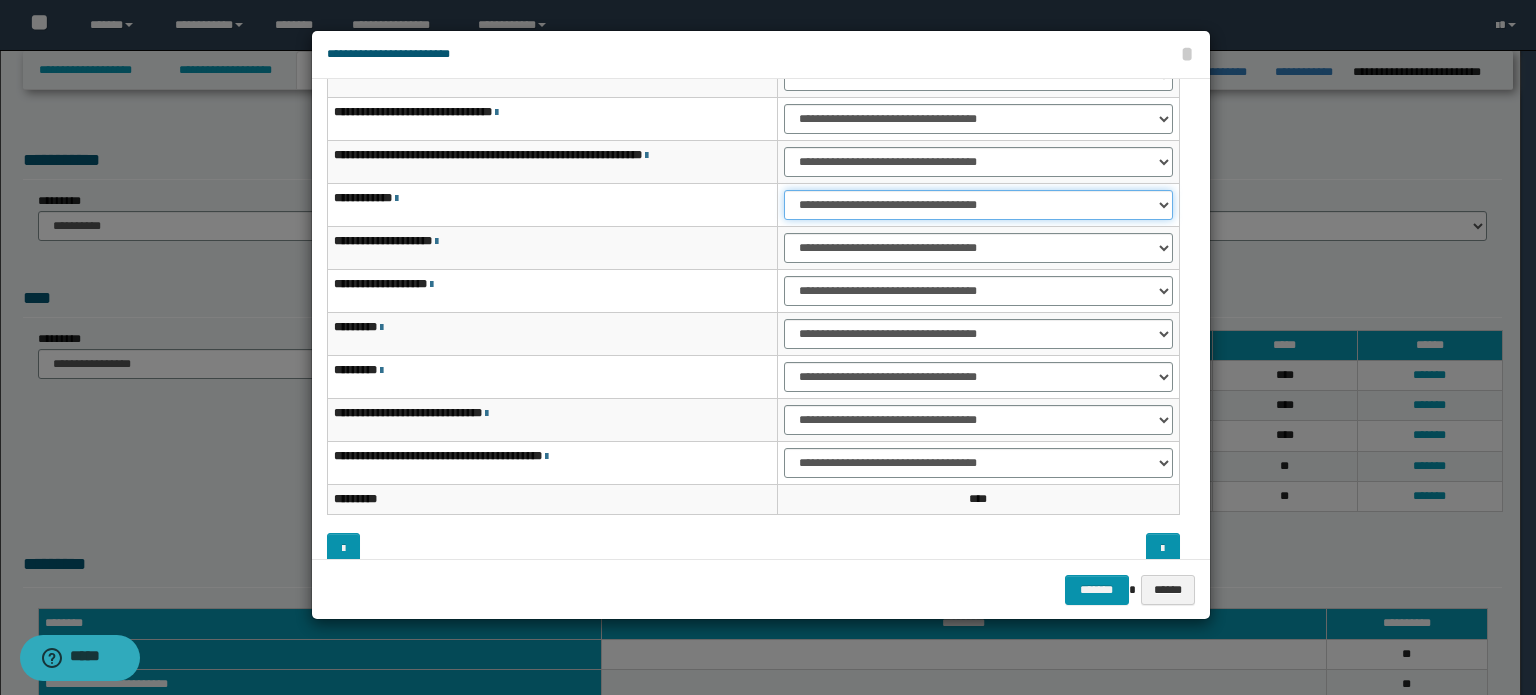 click on "**********" at bounding box center (978, 205) 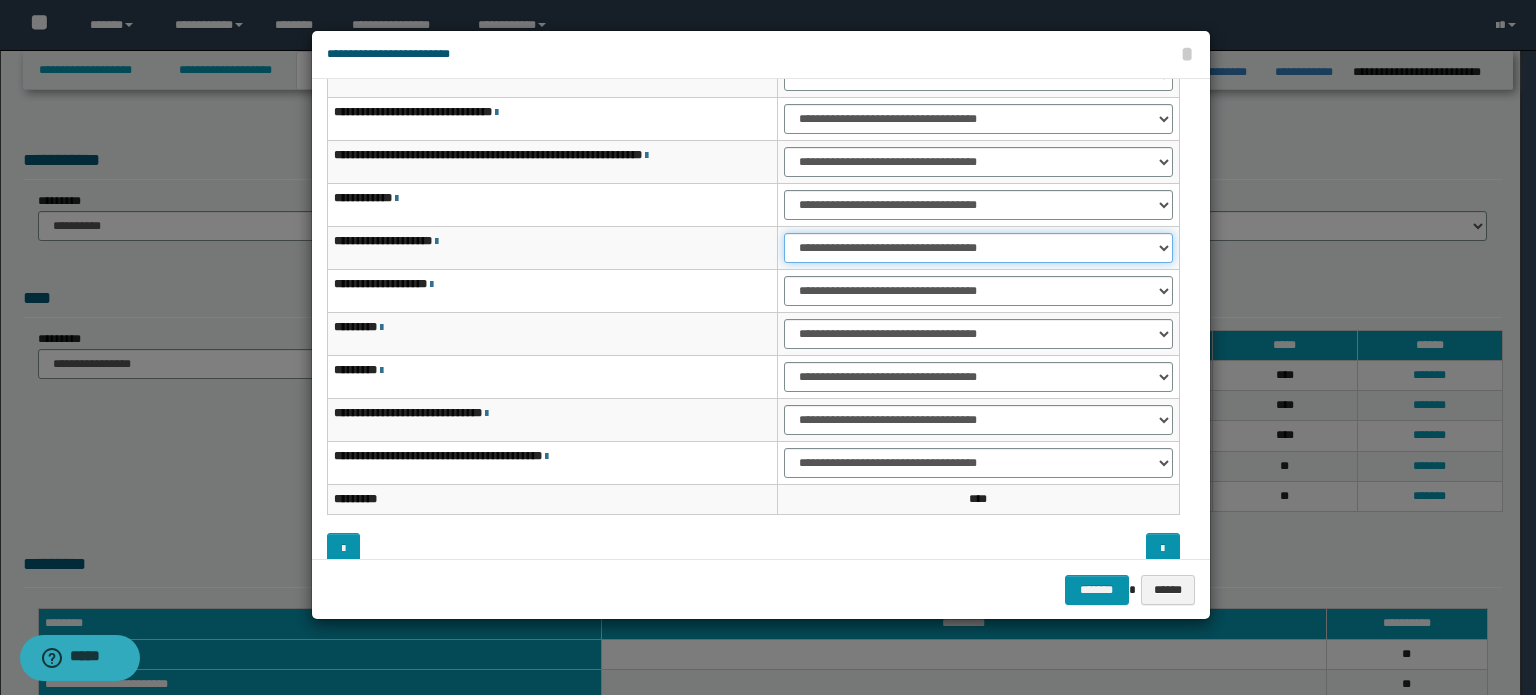 drag, startPoint x: 992, startPoint y: 249, endPoint x: 989, endPoint y: 259, distance: 10.440307 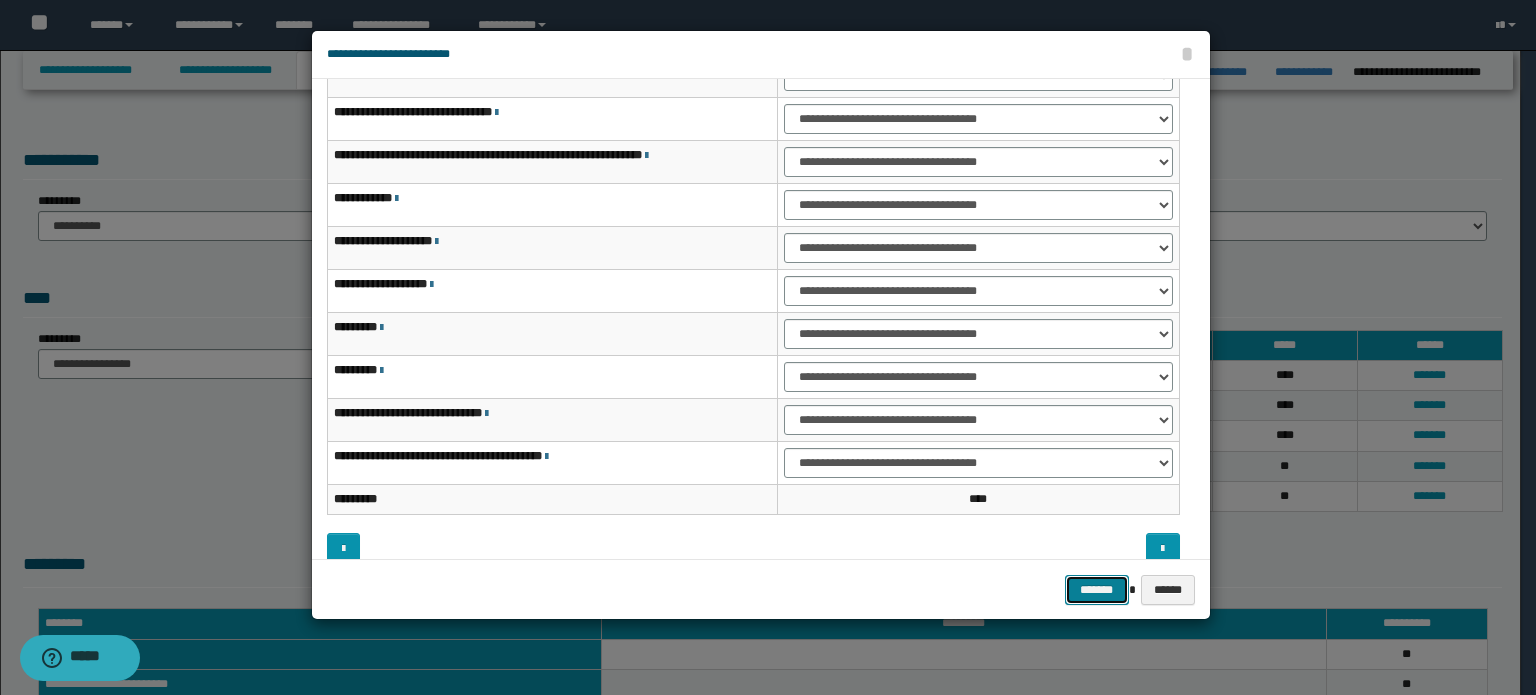 click on "*******" at bounding box center [1097, 590] 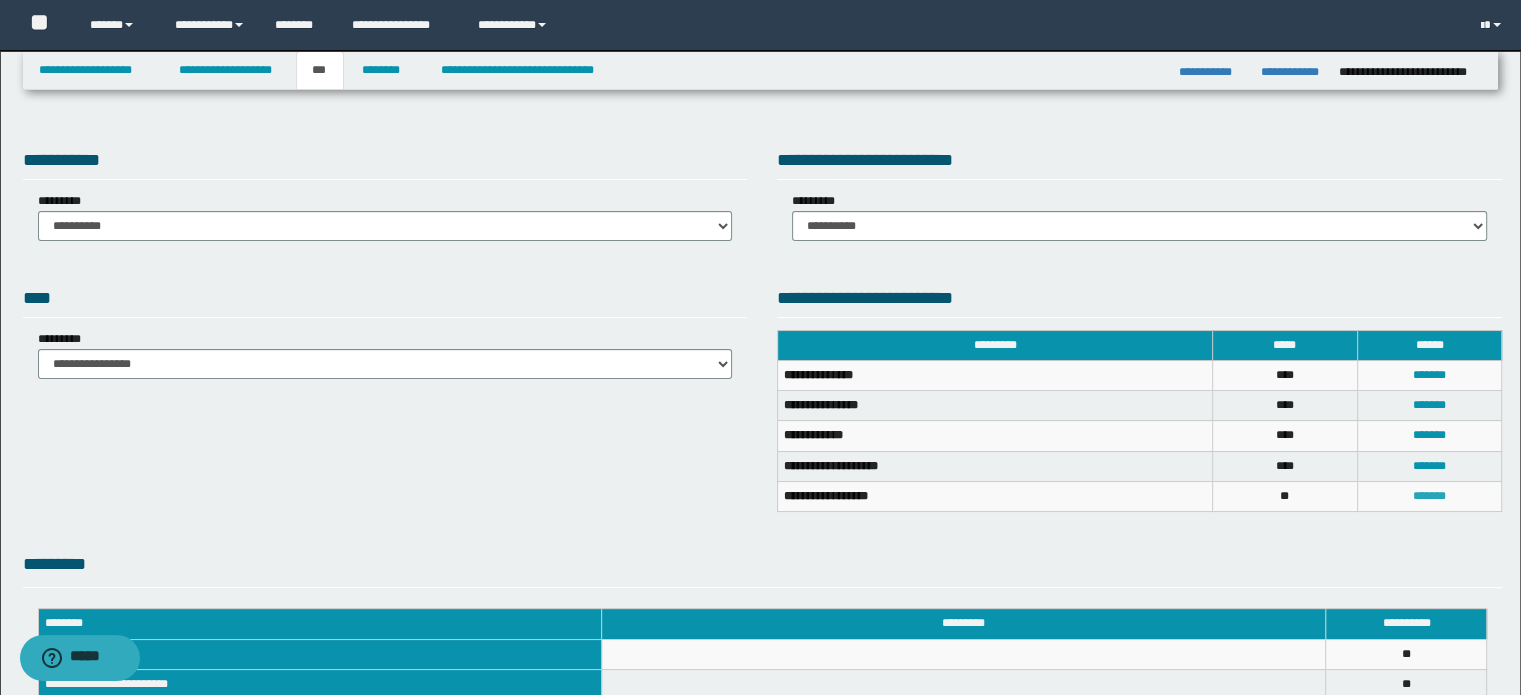 click on "*******" at bounding box center (1429, 496) 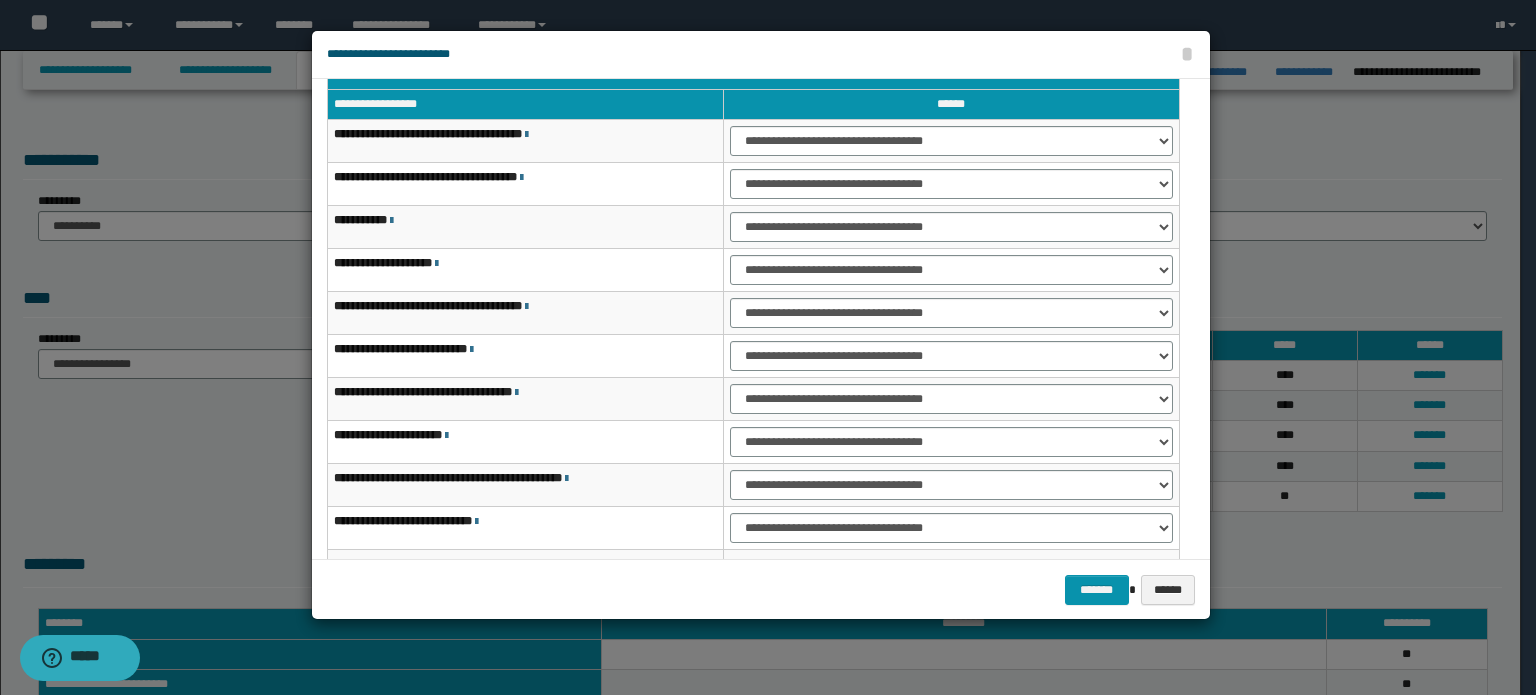 scroll, scrollTop: 0, scrollLeft: 0, axis: both 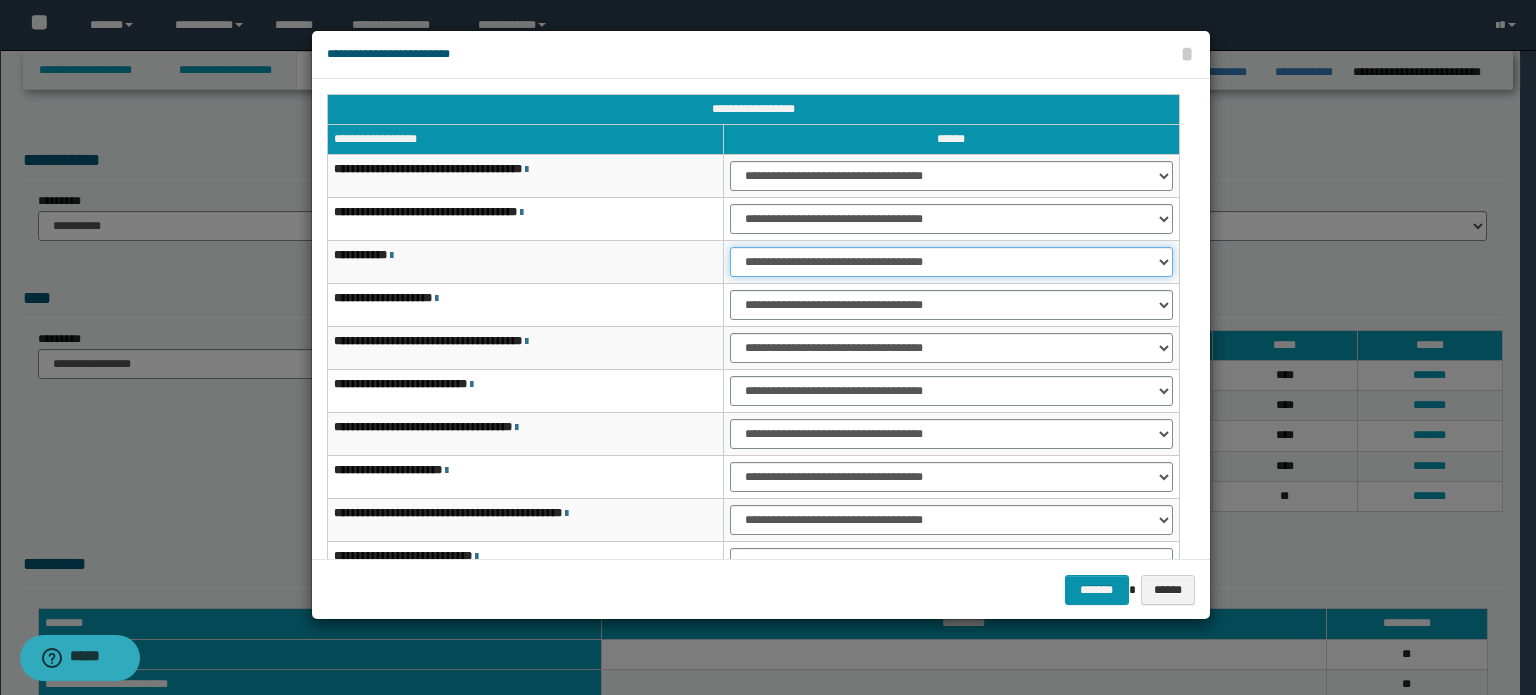 click on "**********" at bounding box center [951, 262] 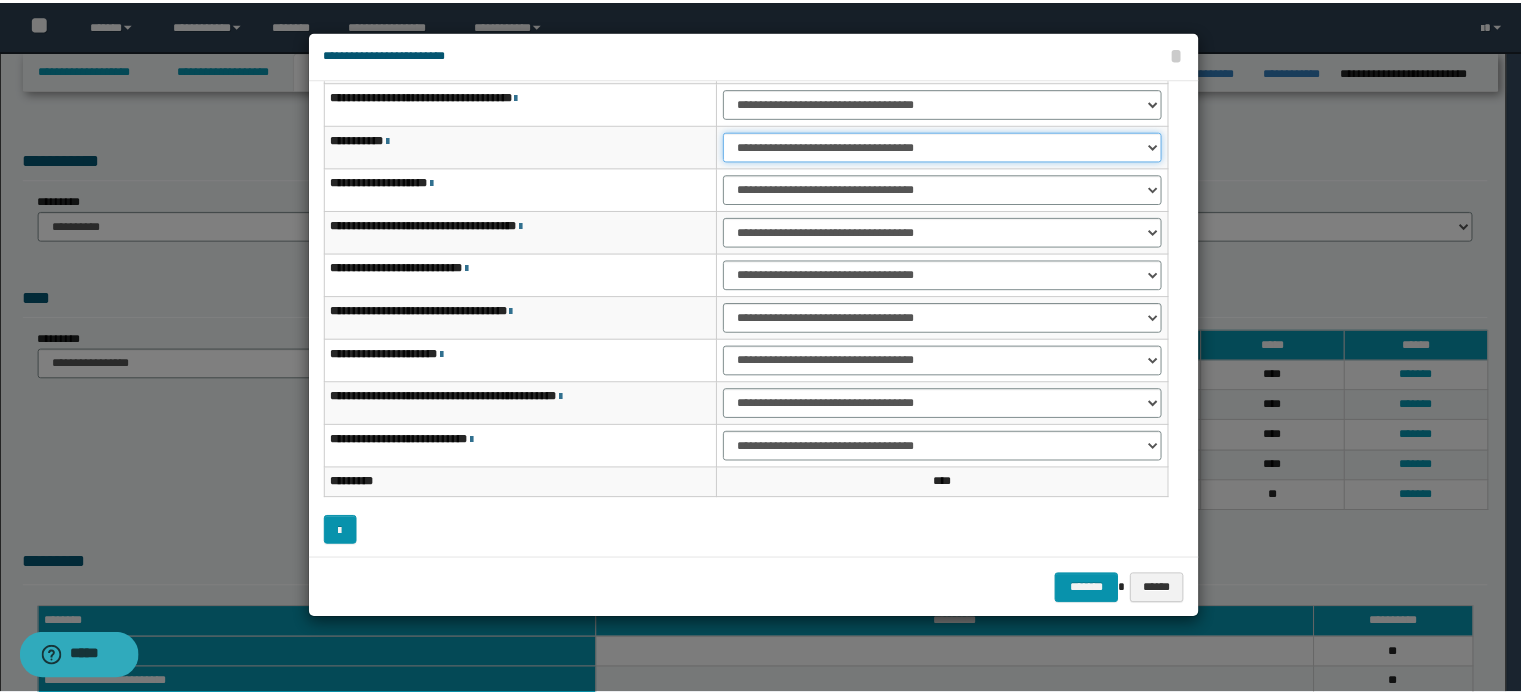 scroll, scrollTop: 118, scrollLeft: 0, axis: vertical 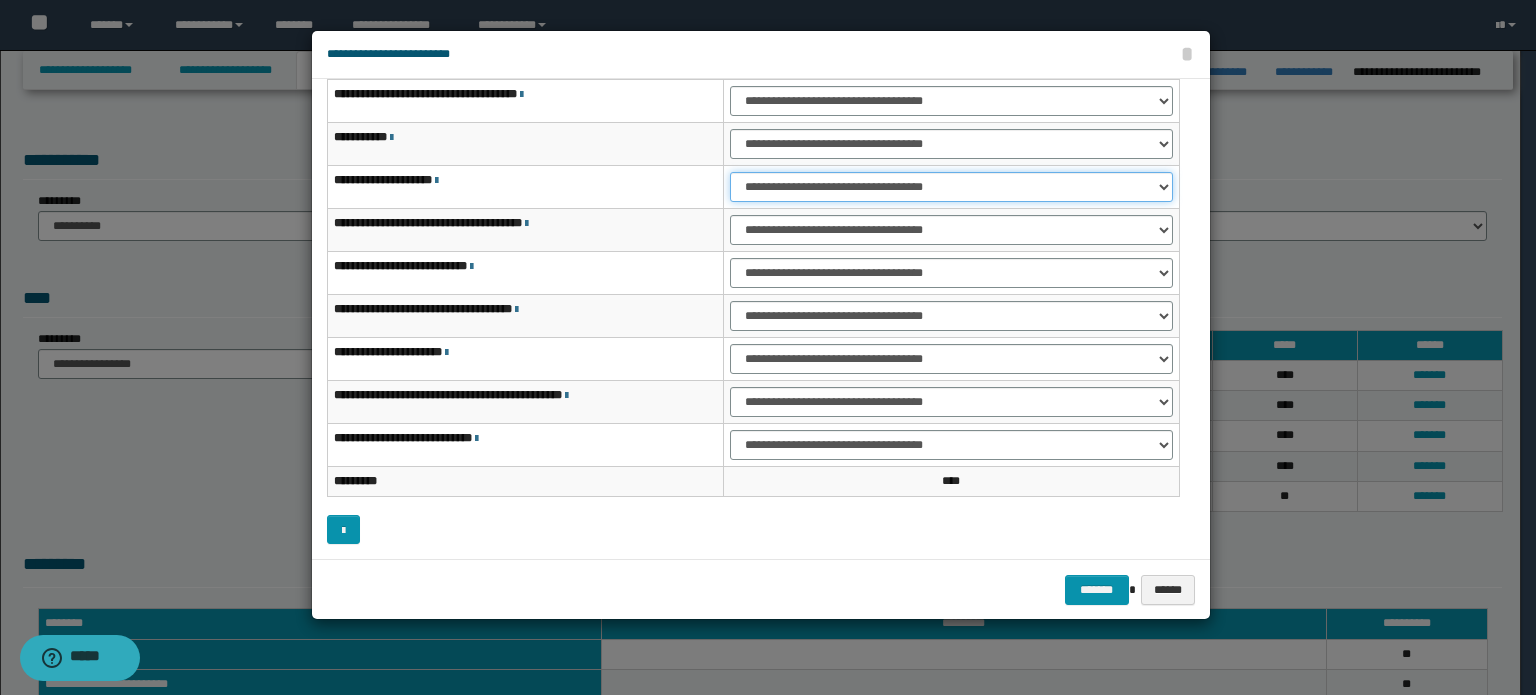 click on "**********" at bounding box center (951, 187) 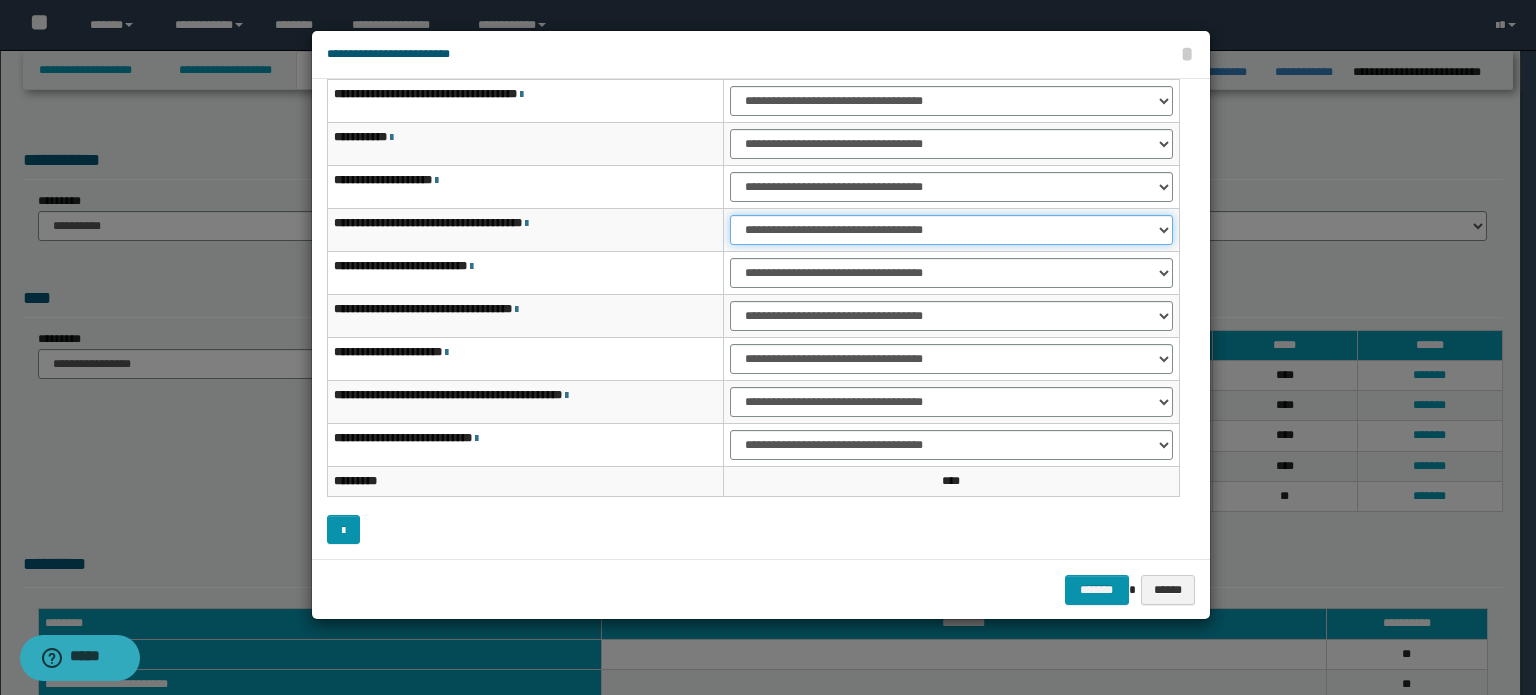 drag, startPoint x: 987, startPoint y: 223, endPoint x: 985, endPoint y: 236, distance: 13.152946 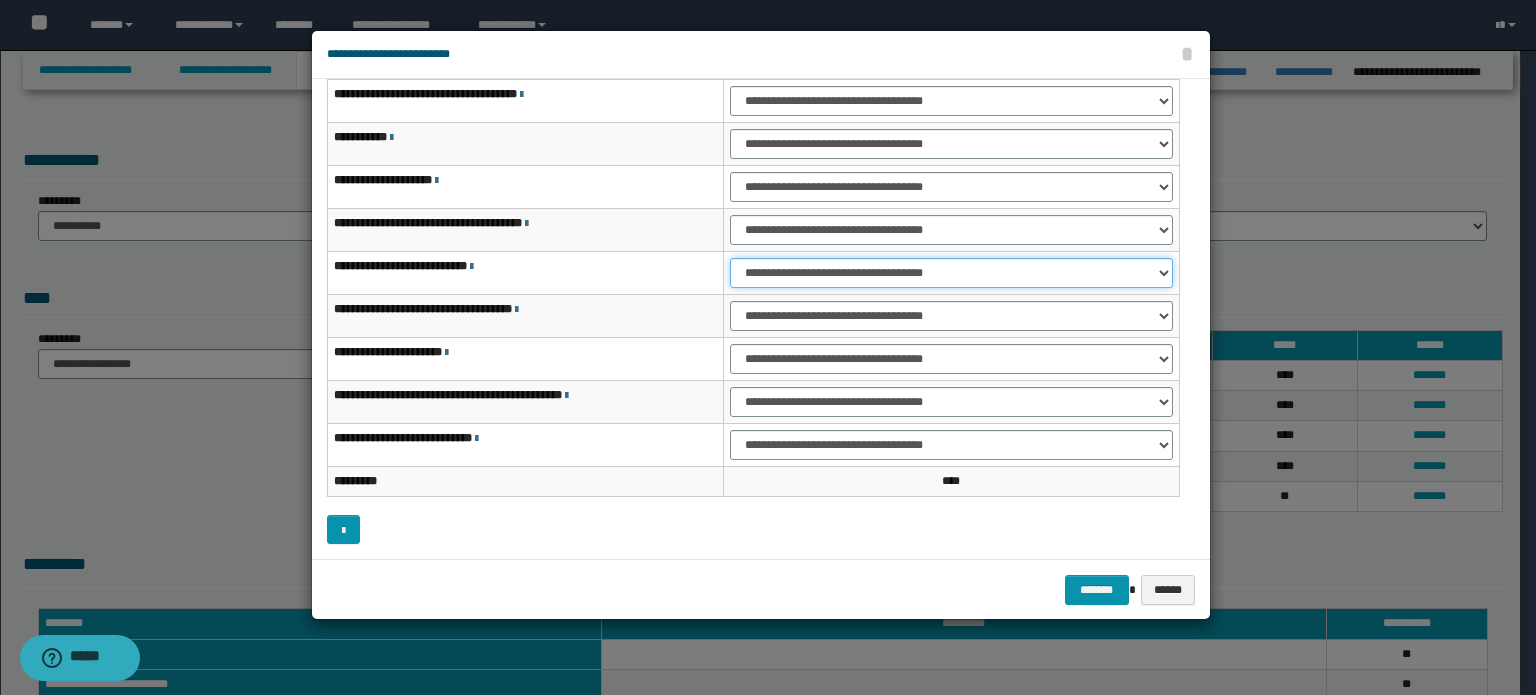 click on "**********" at bounding box center (951, 273) 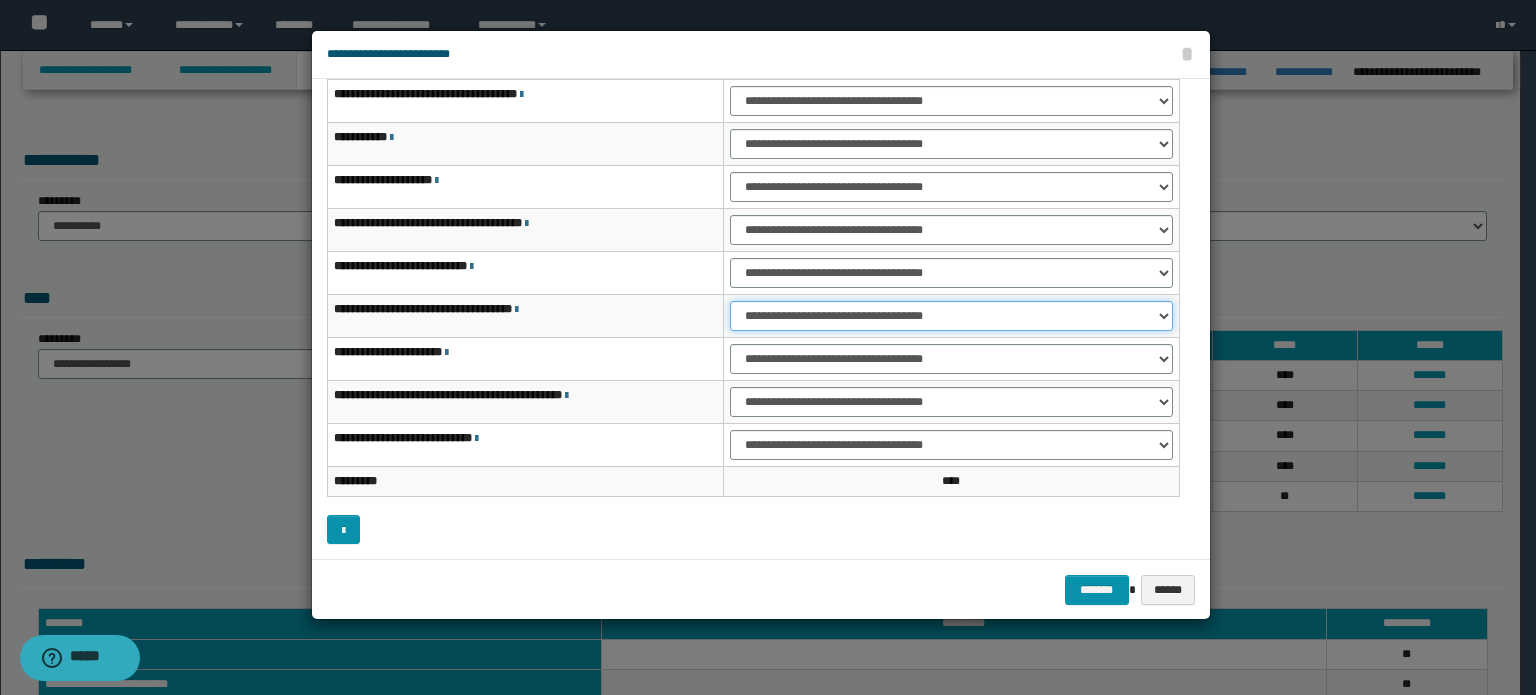click on "**********" at bounding box center [951, 316] 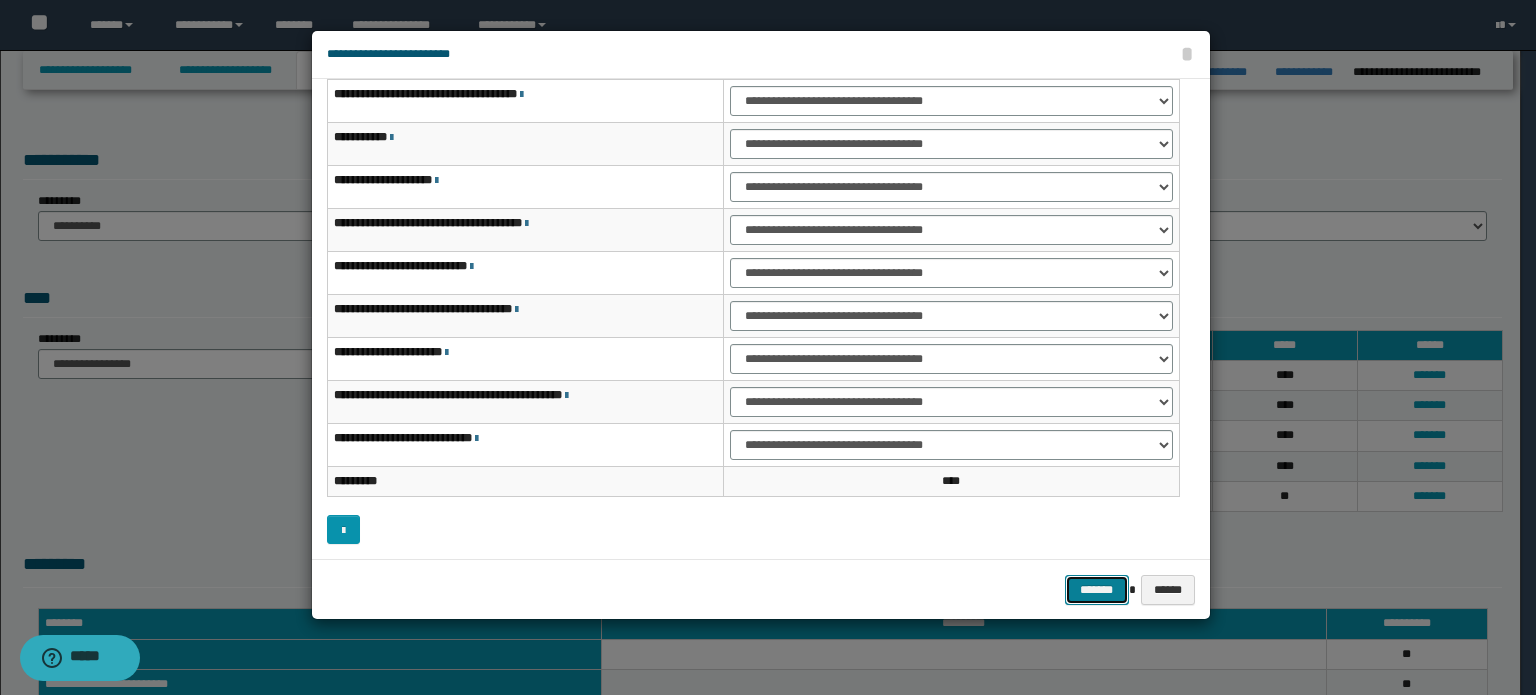 click on "*******" at bounding box center [1097, 590] 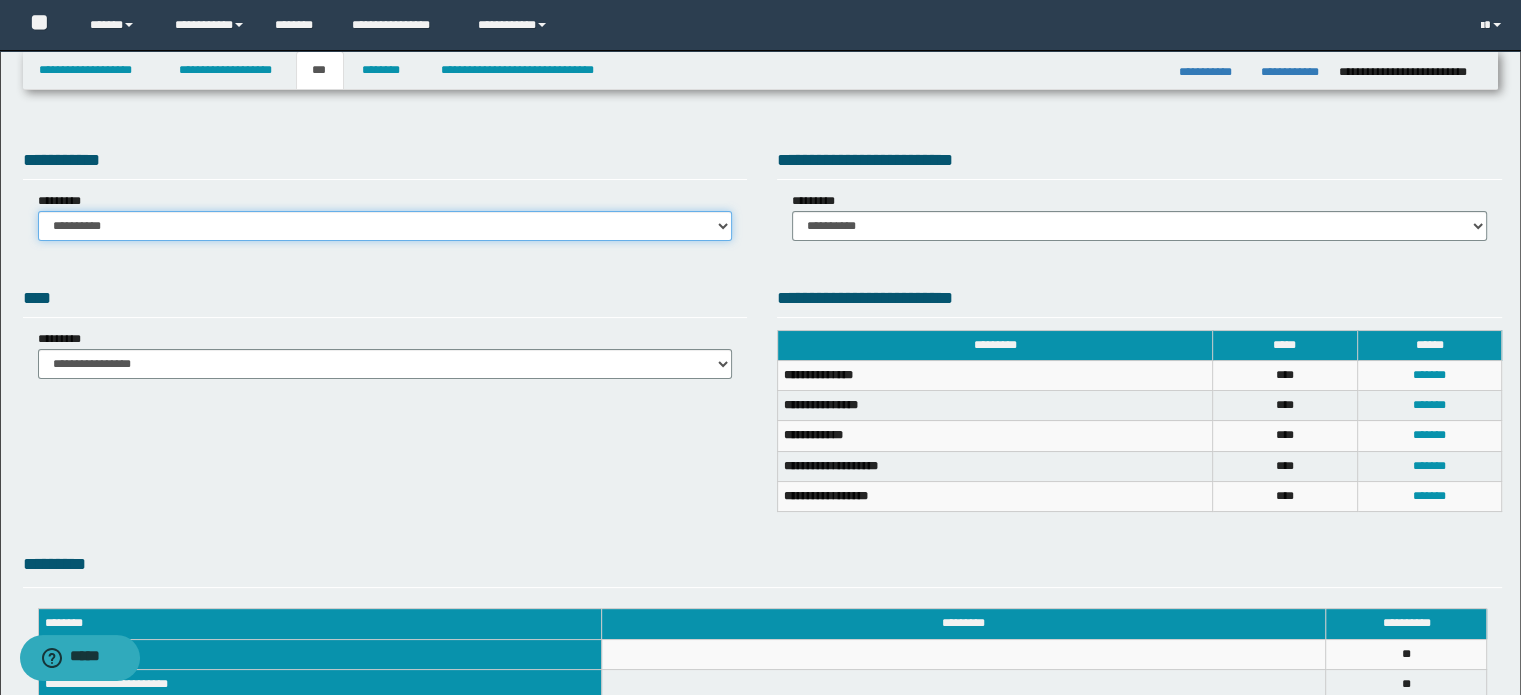 click on "**********" at bounding box center [385, 226] 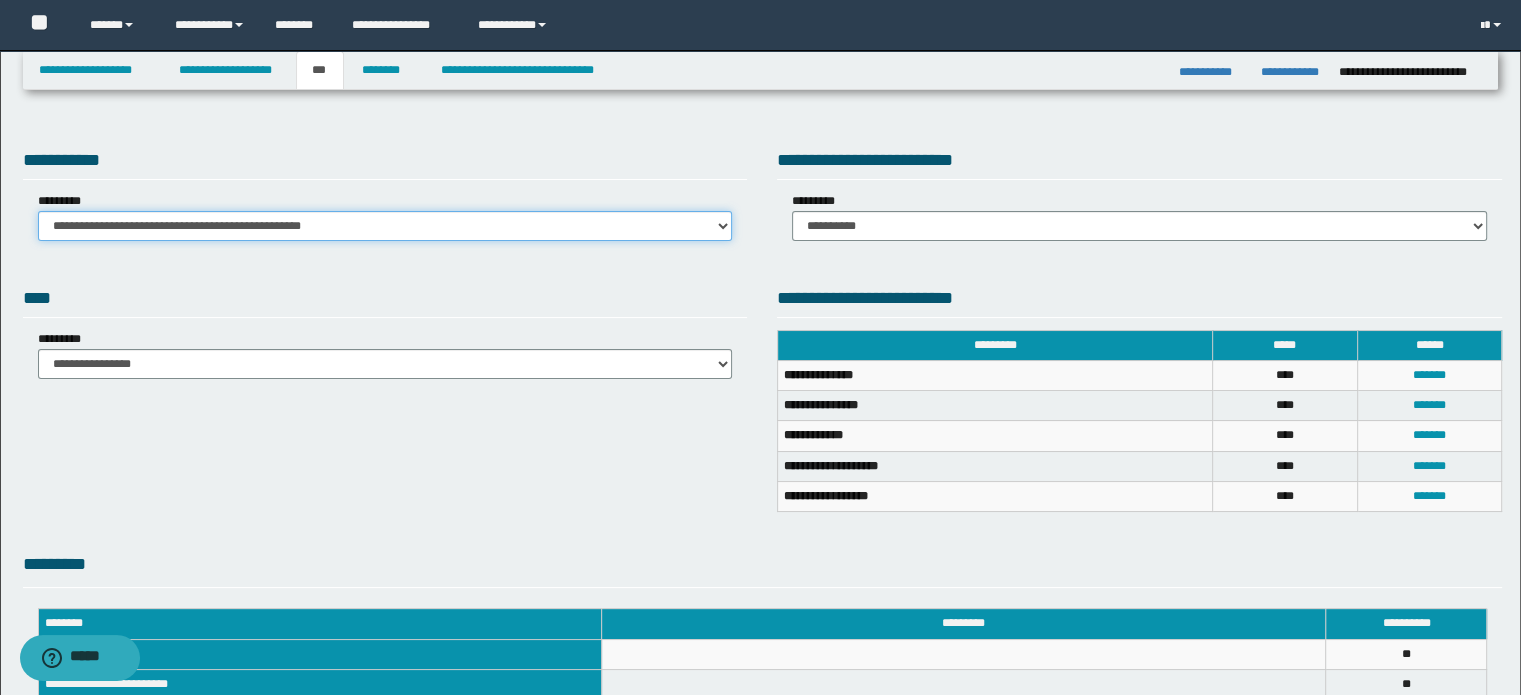 click on "**********" at bounding box center [385, 226] 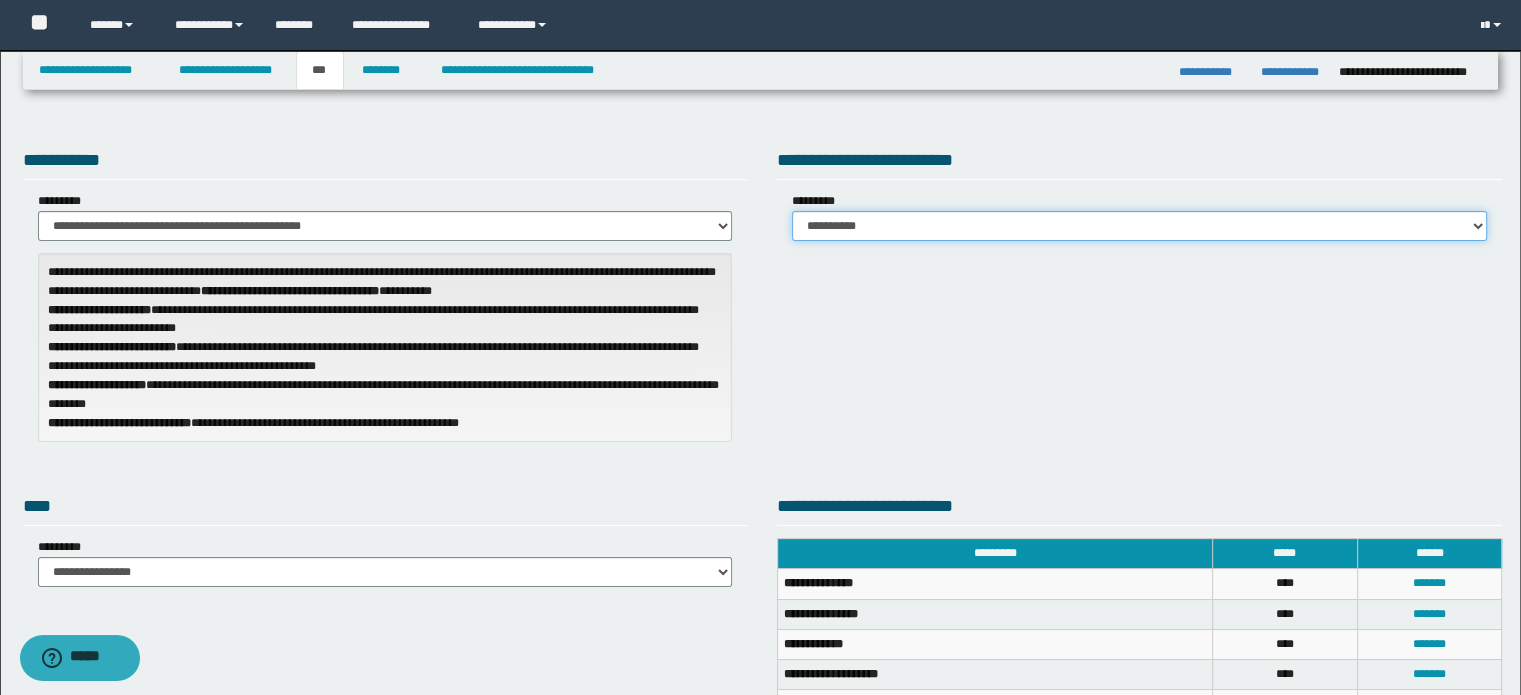 drag, startPoint x: 1102, startPoint y: 219, endPoint x: 1103, endPoint y: 235, distance: 16.03122 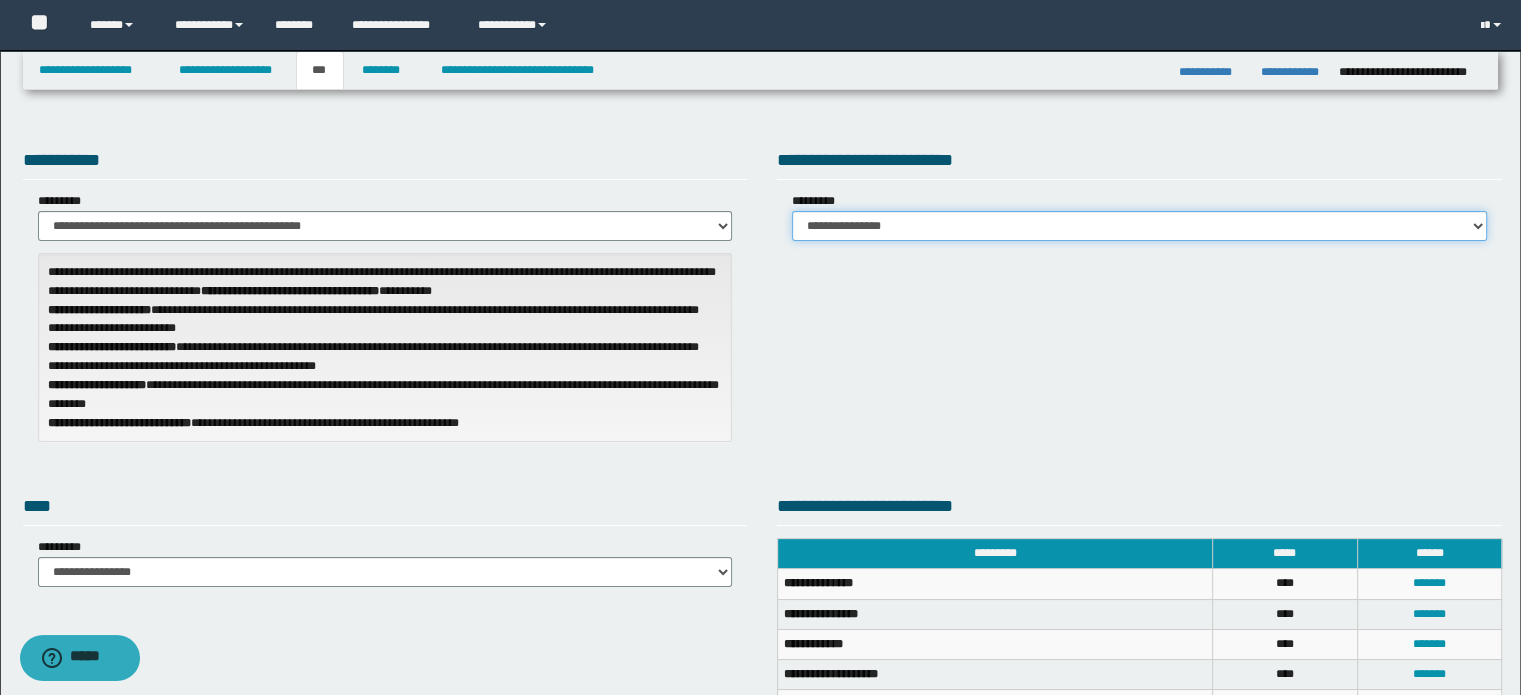 click on "**********" at bounding box center [1139, 226] 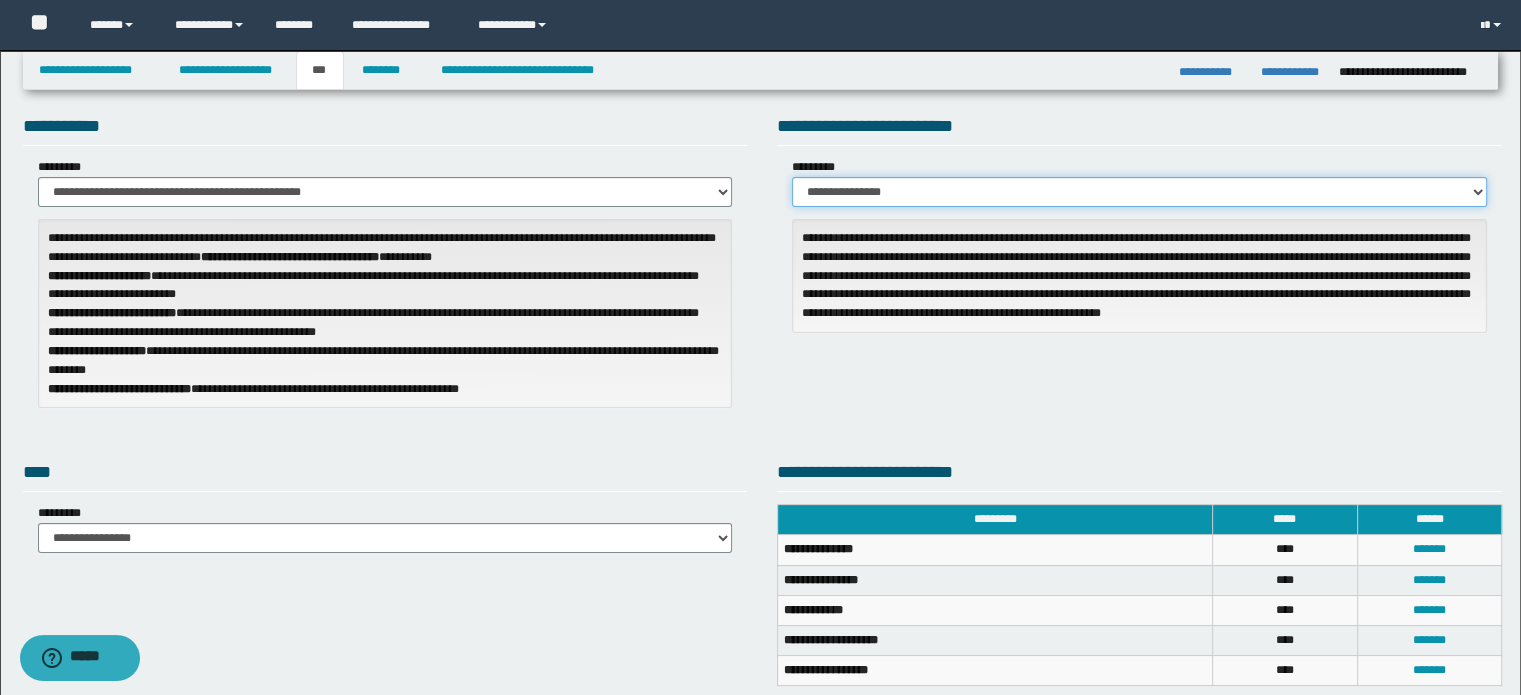 scroll, scrollTop: 0, scrollLeft: 0, axis: both 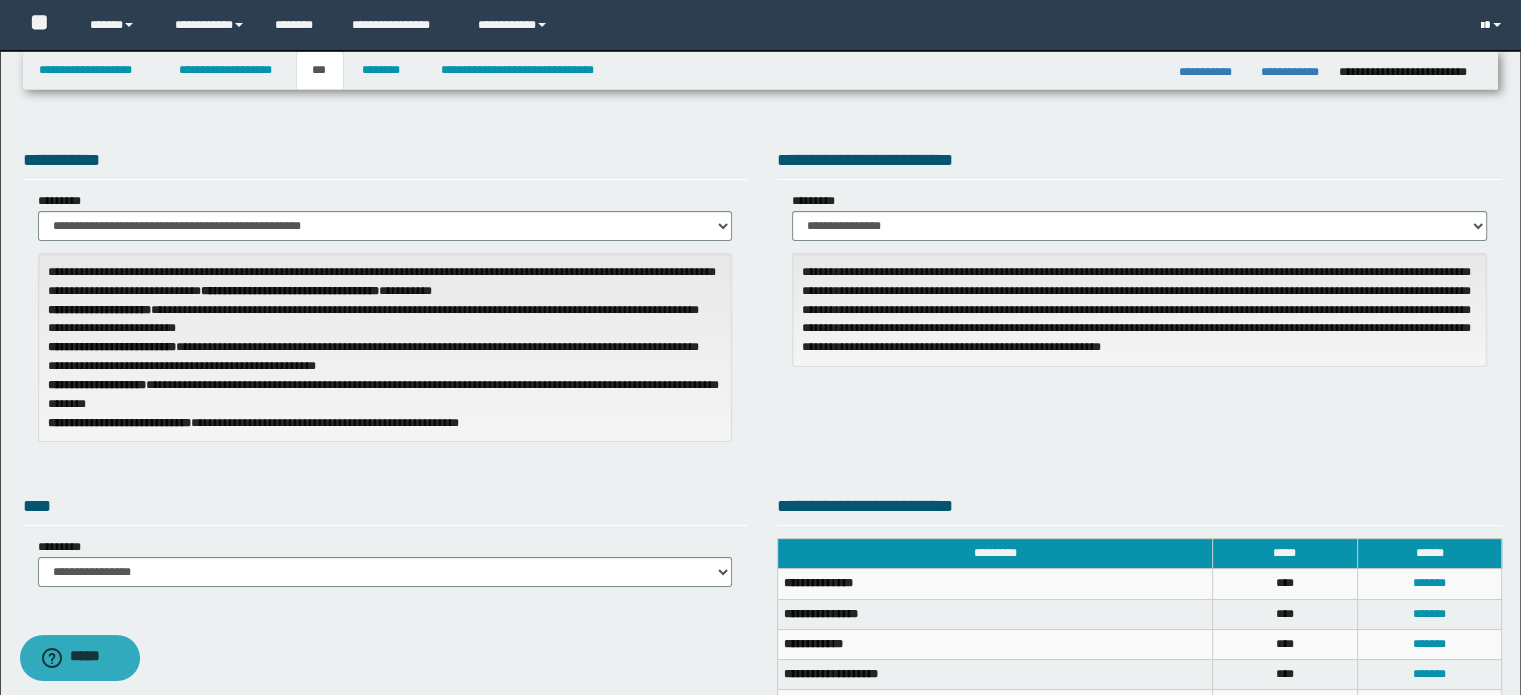 click at bounding box center (1493, 25) 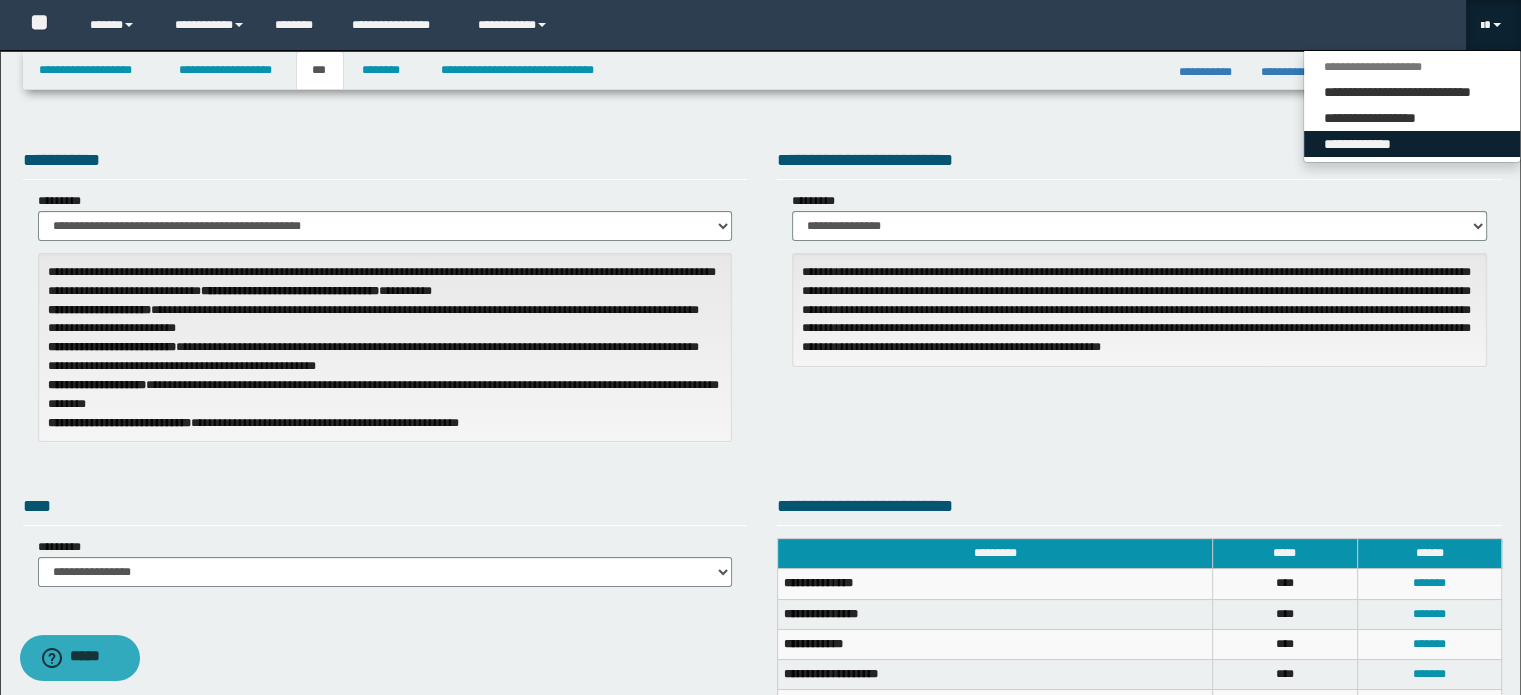 click on "**********" at bounding box center [1412, 144] 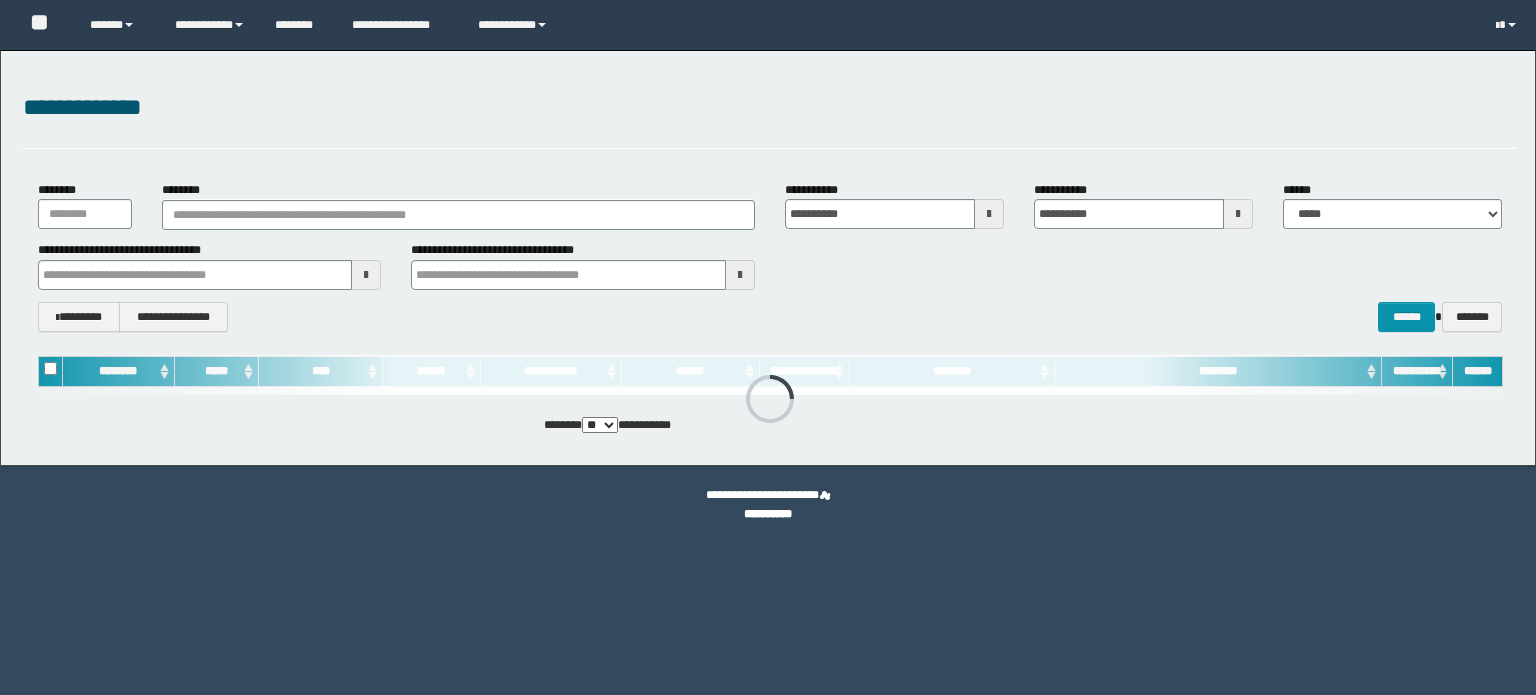 scroll, scrollTop: 0, scrollLeft: 0, axis: both 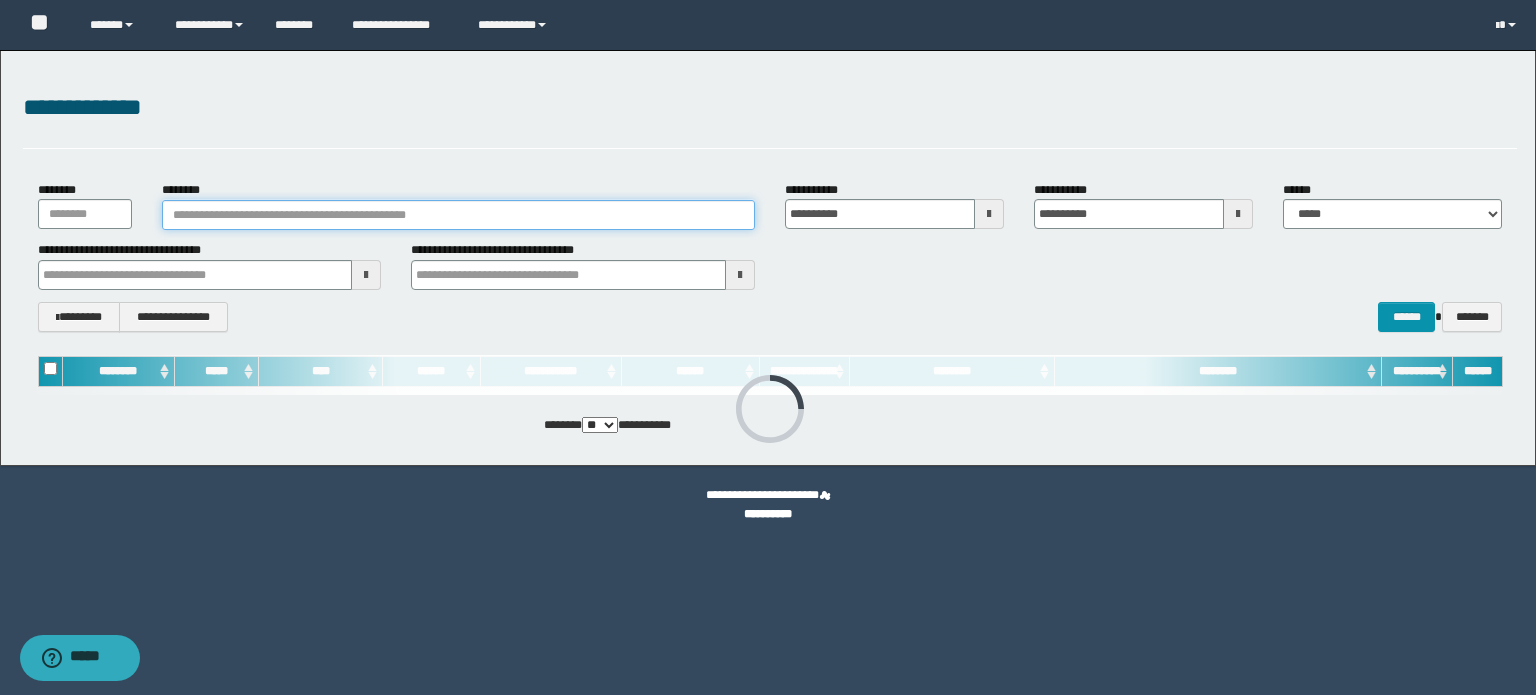 click on "********" at bounding box center (458, 215) 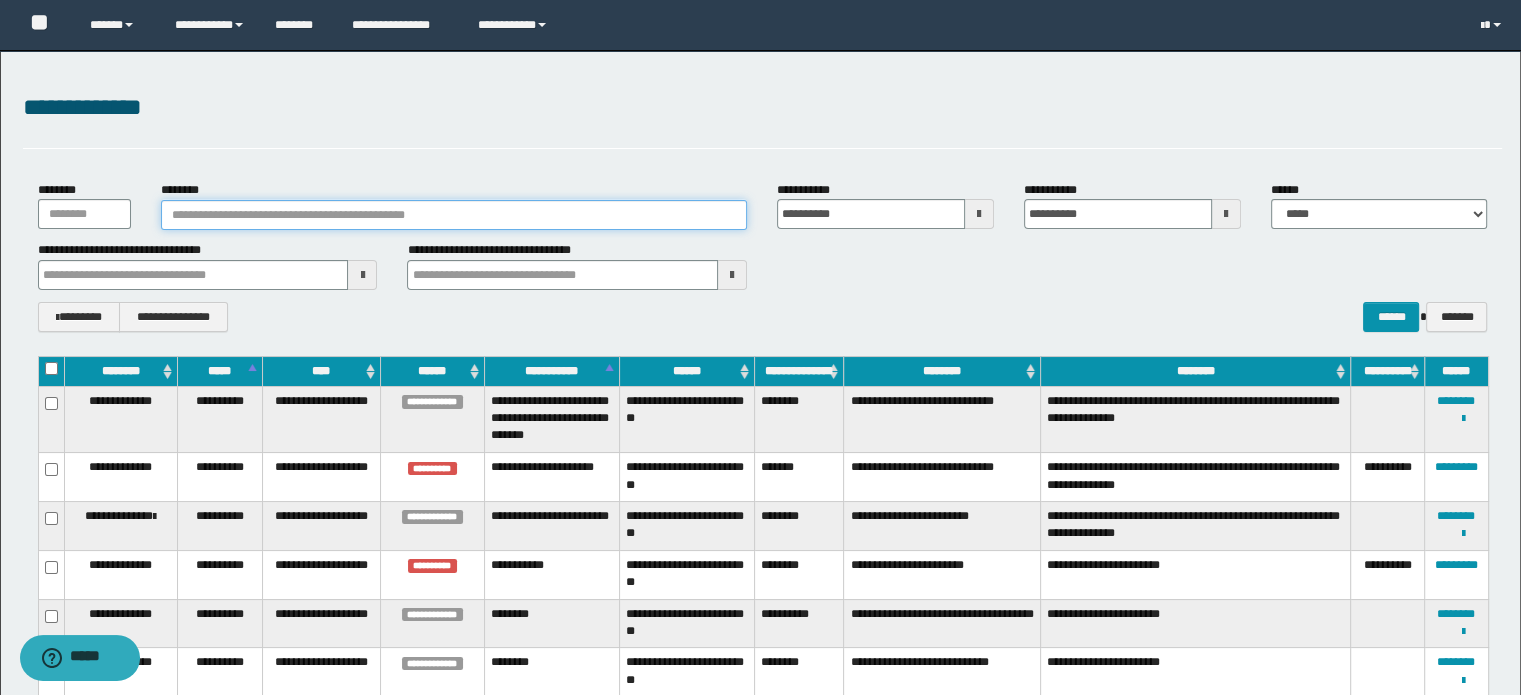 paste on "**********" 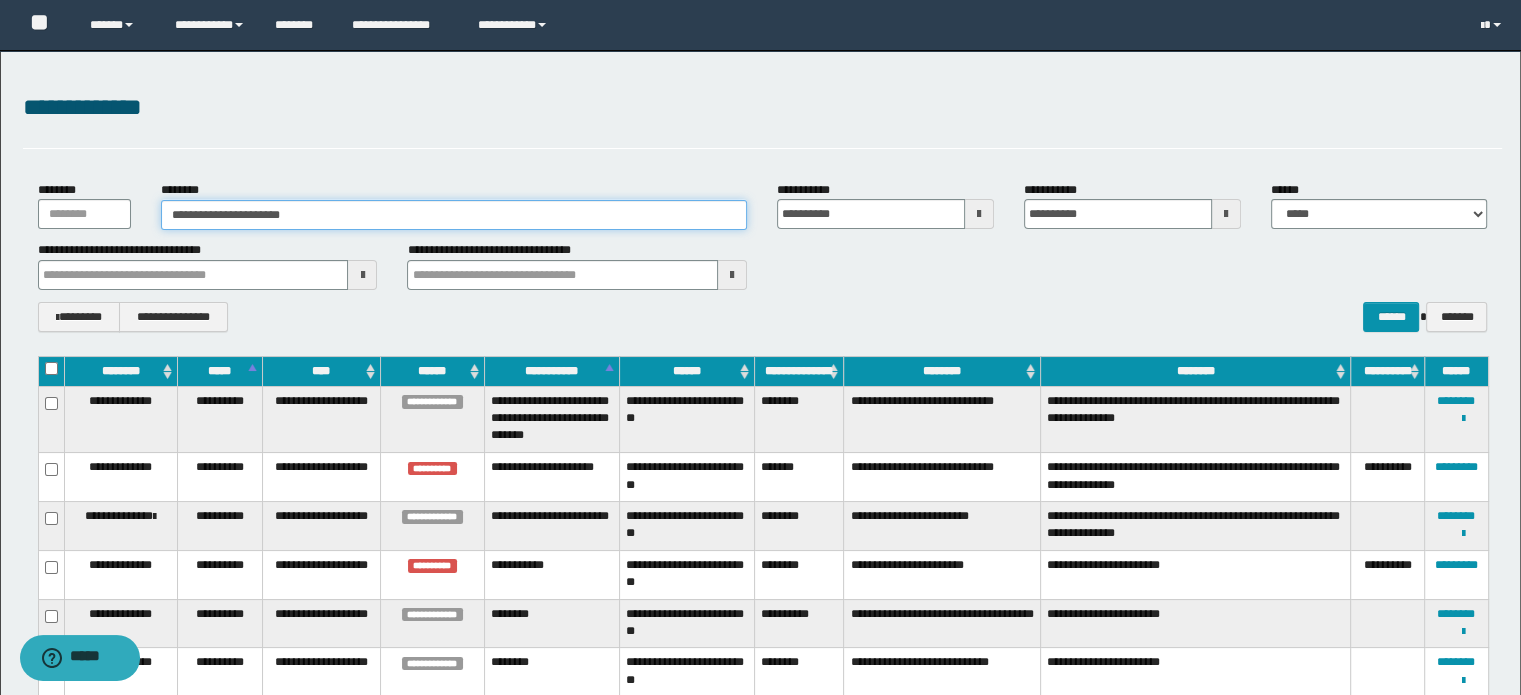 type on "**********" 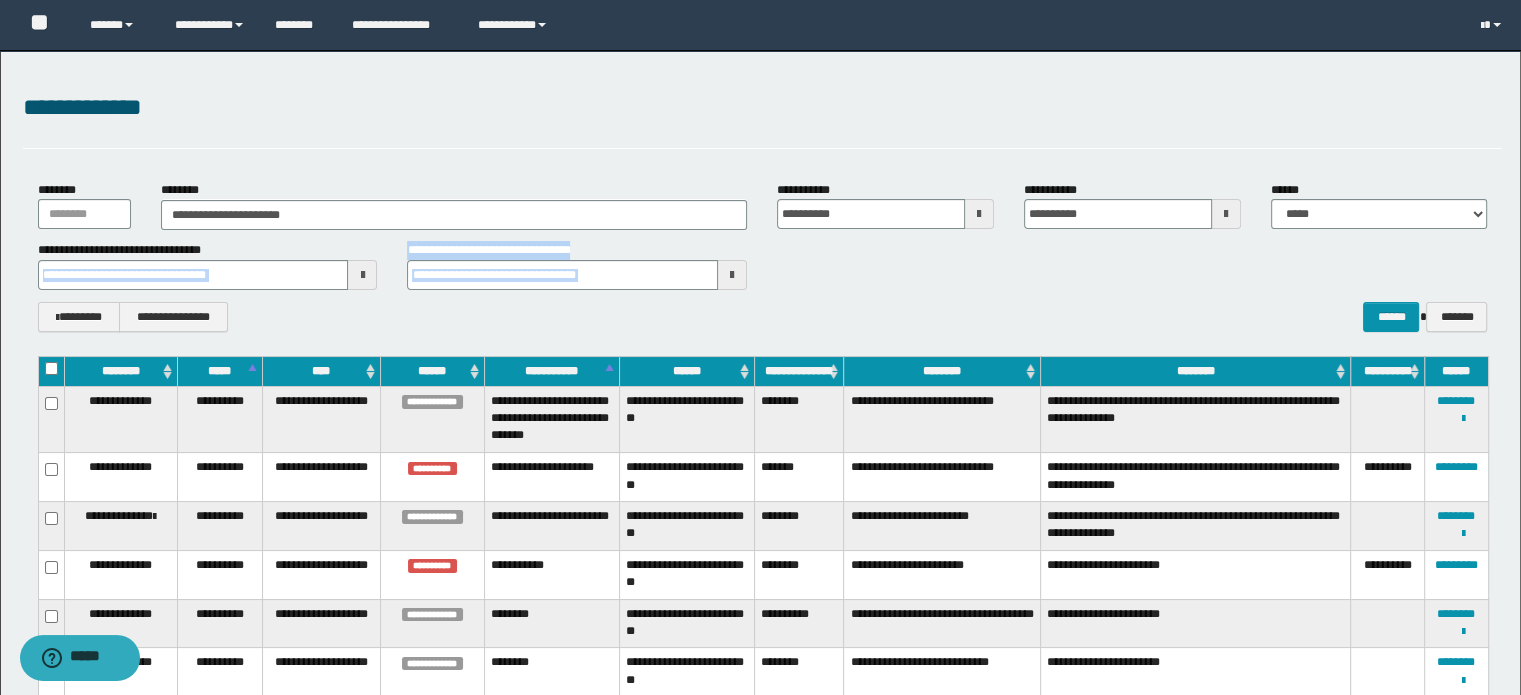drag, startPoint x: 332, startPoint y: 297, endPoint x: 335, endPoint y: 279, distance: 18.248287 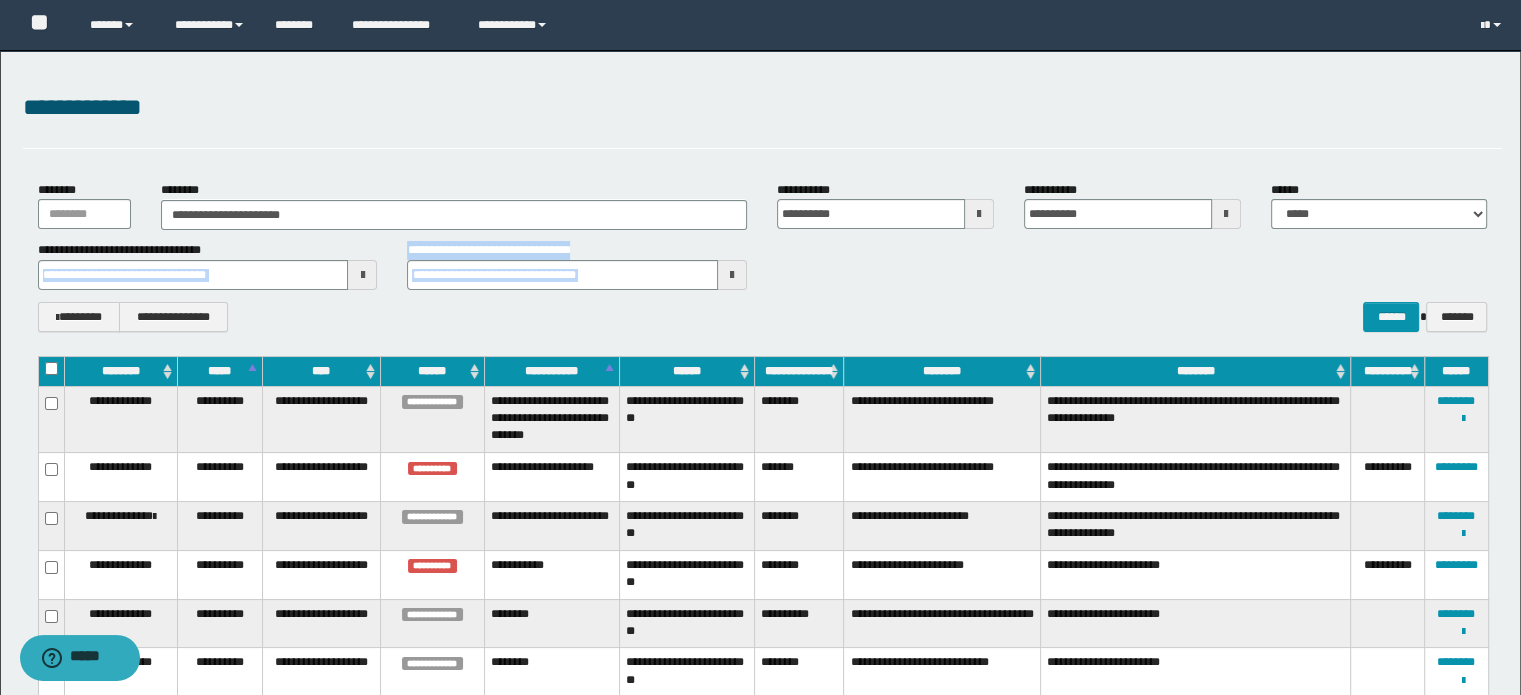 type on "**********" 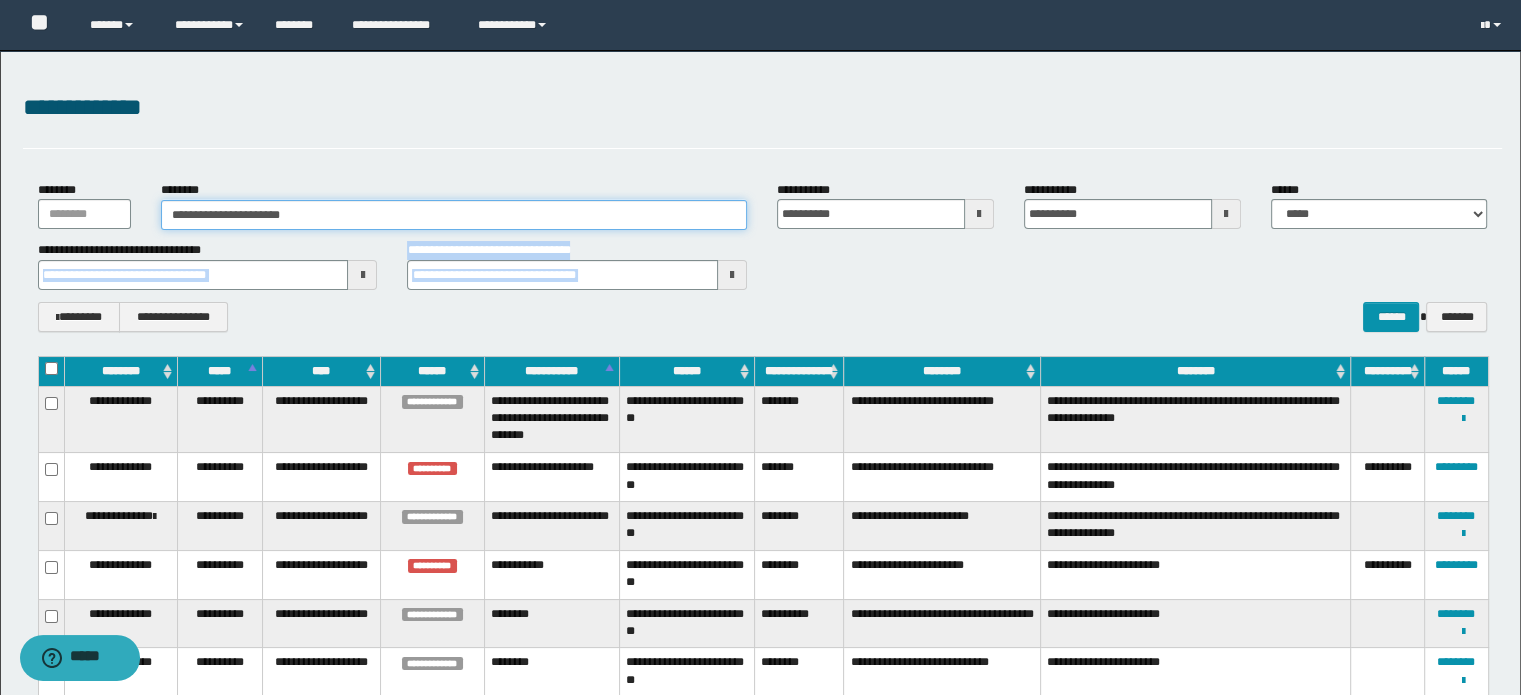 type on "**********" 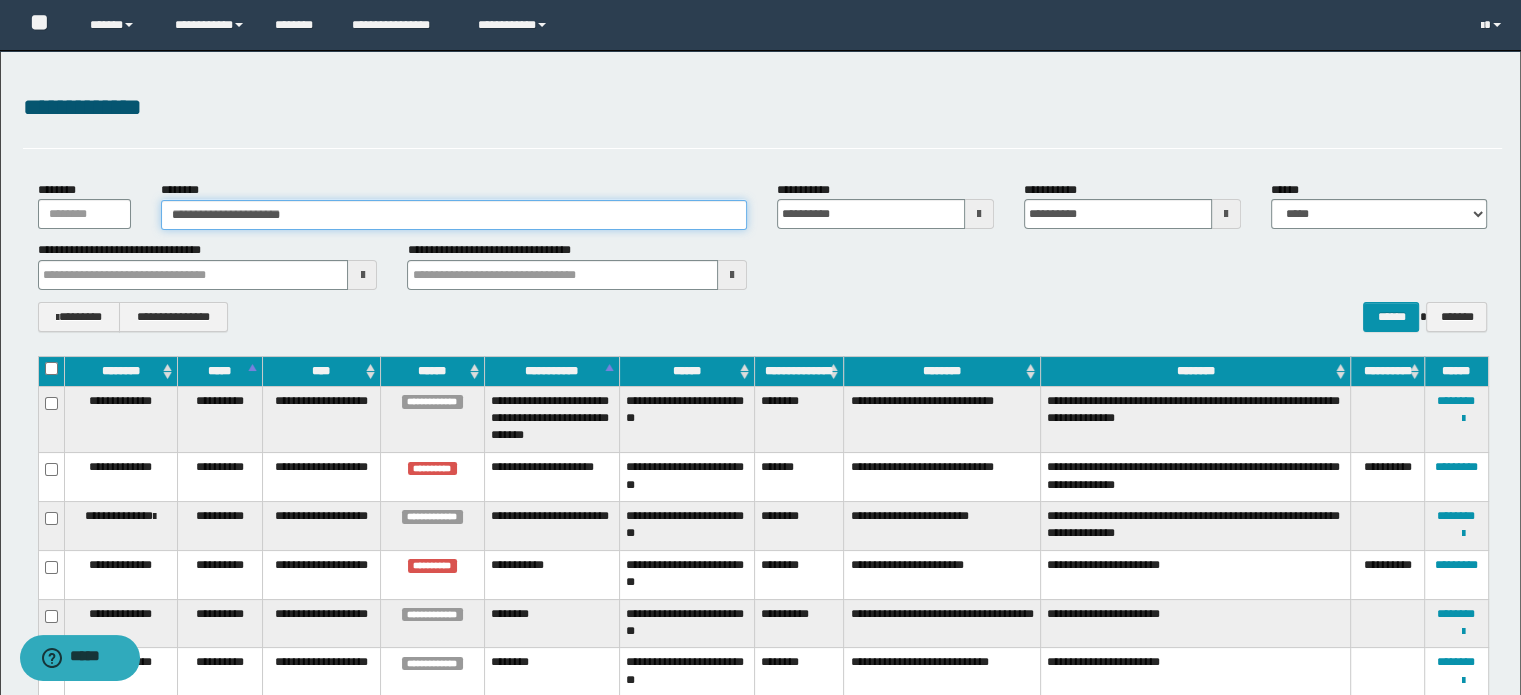 click on "**********" at bounding box center [454, 215] 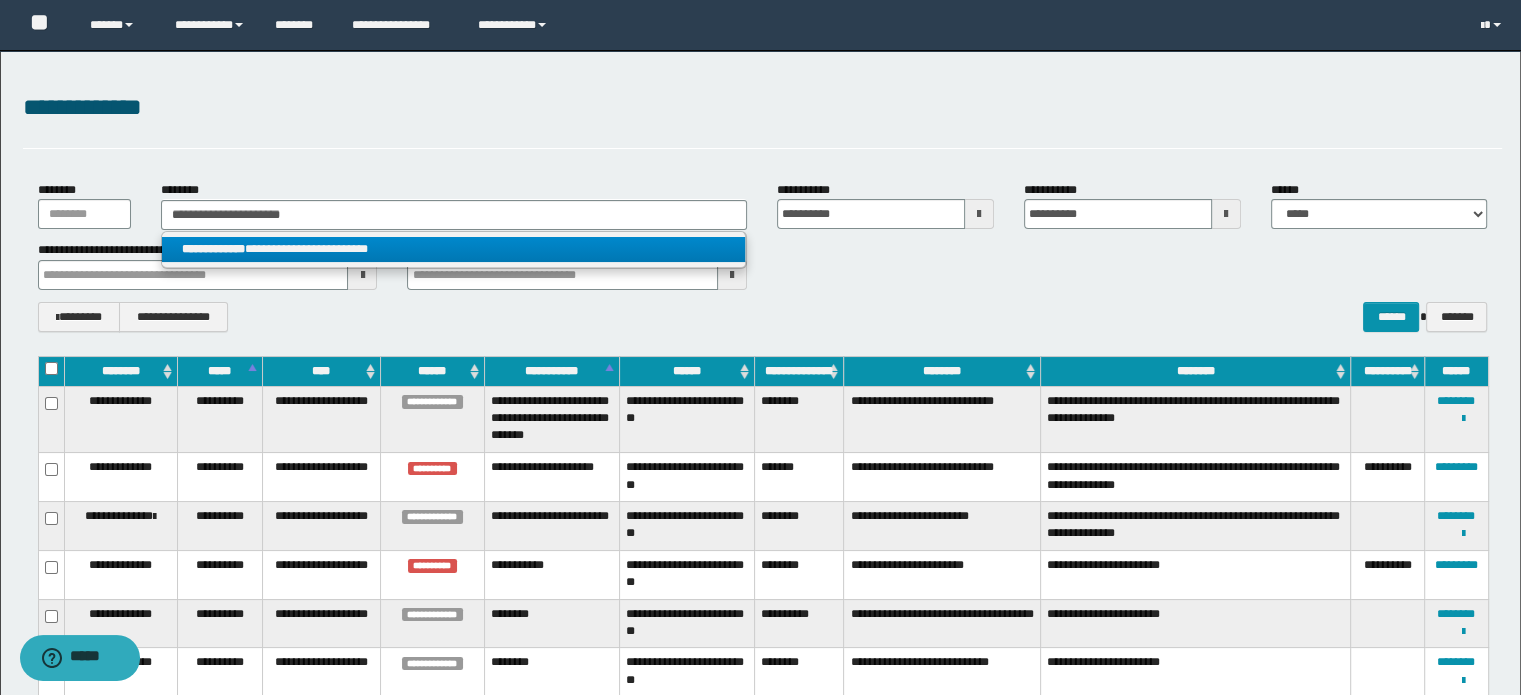 click on "**********" at bounding box center [454, 249] 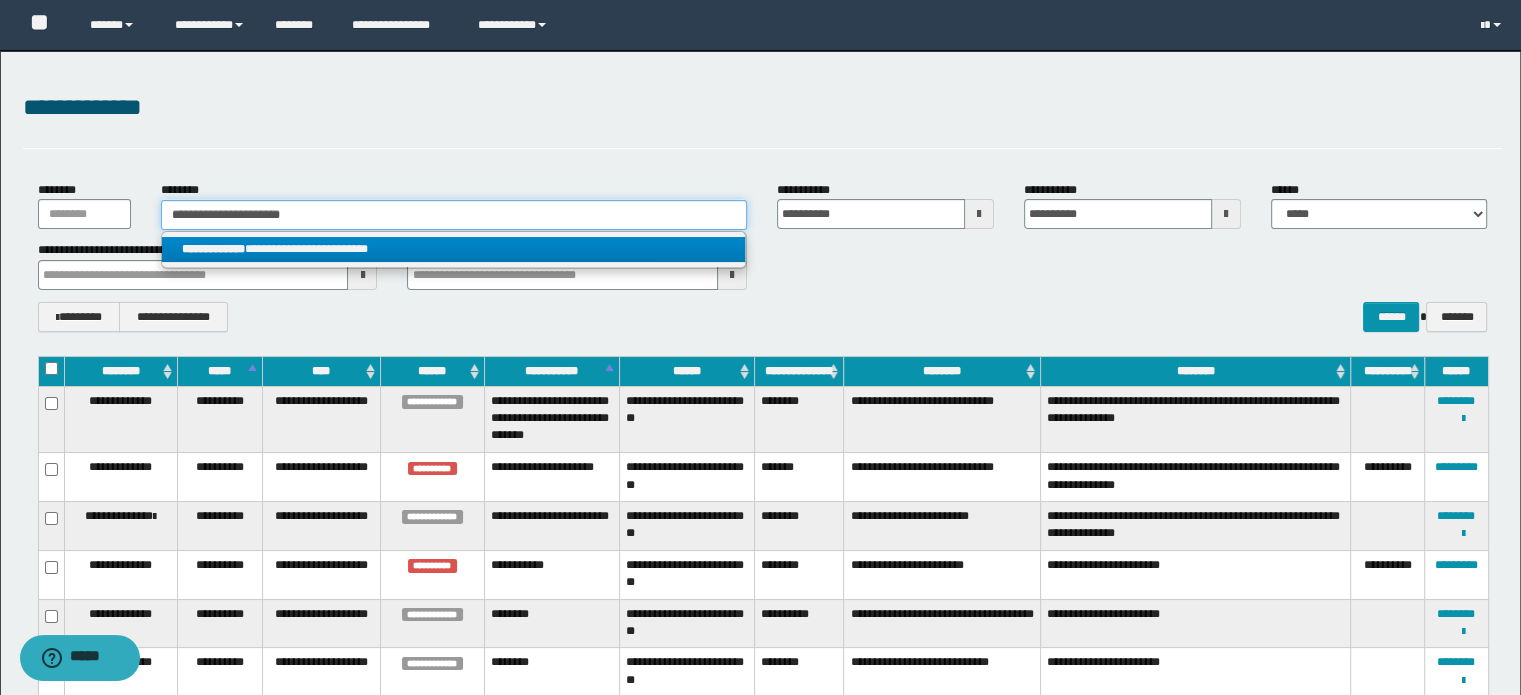 type 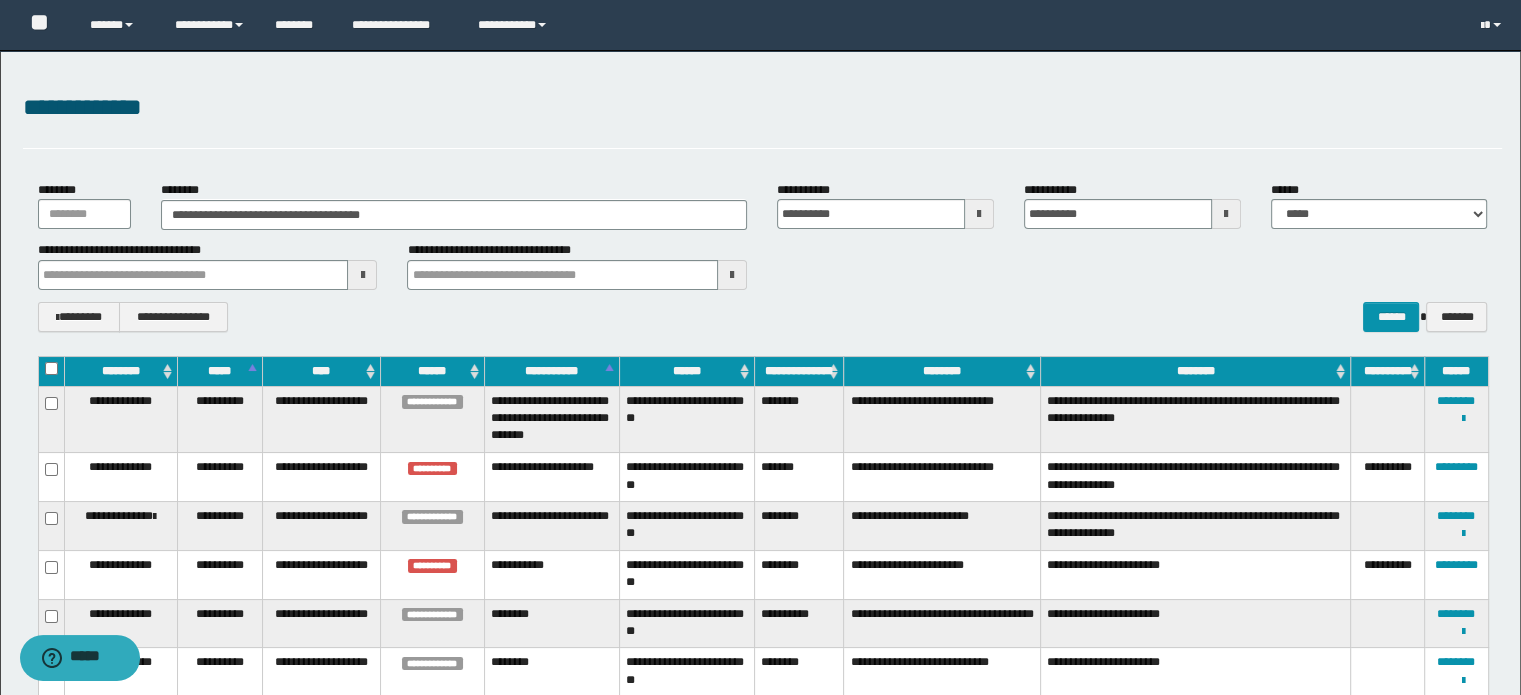 click on "**********" at bounding box center [208, 265] 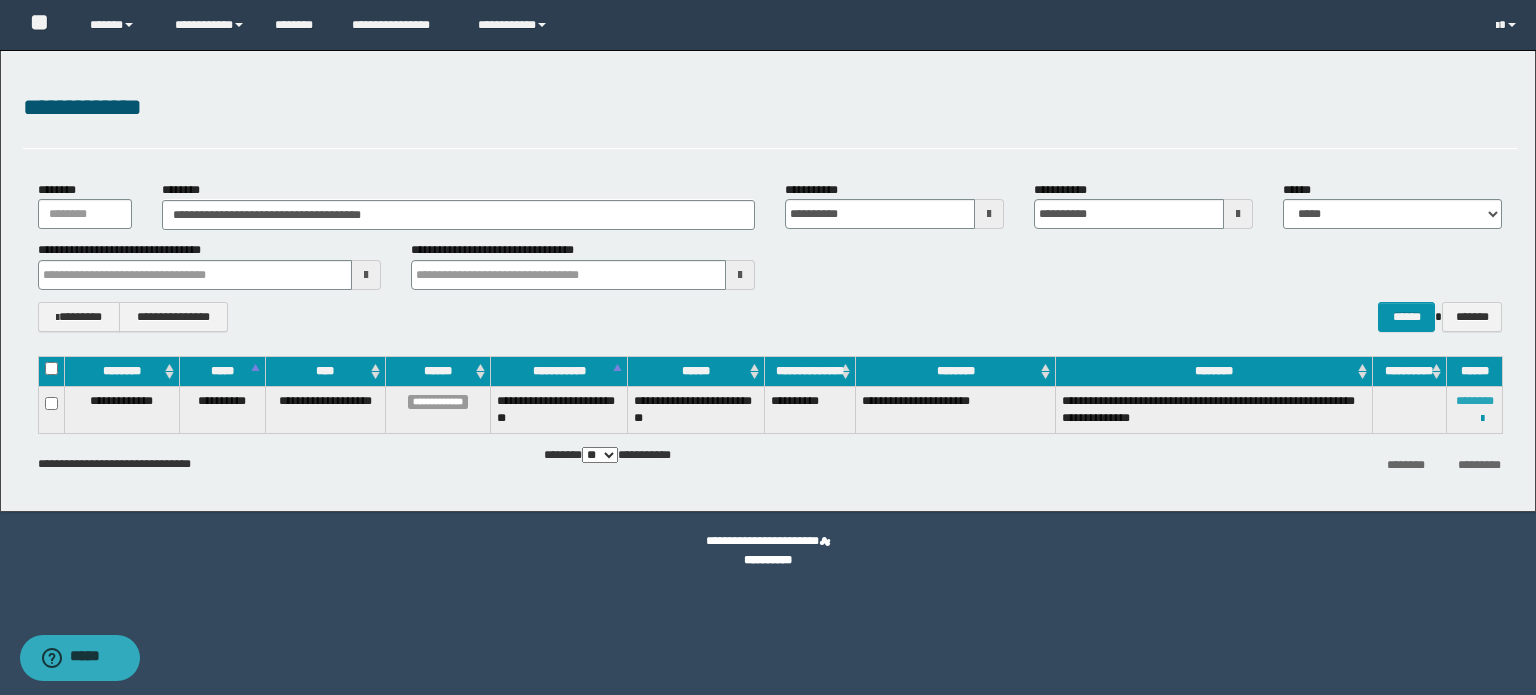 click on "********" at bounding box center [1475, 401] 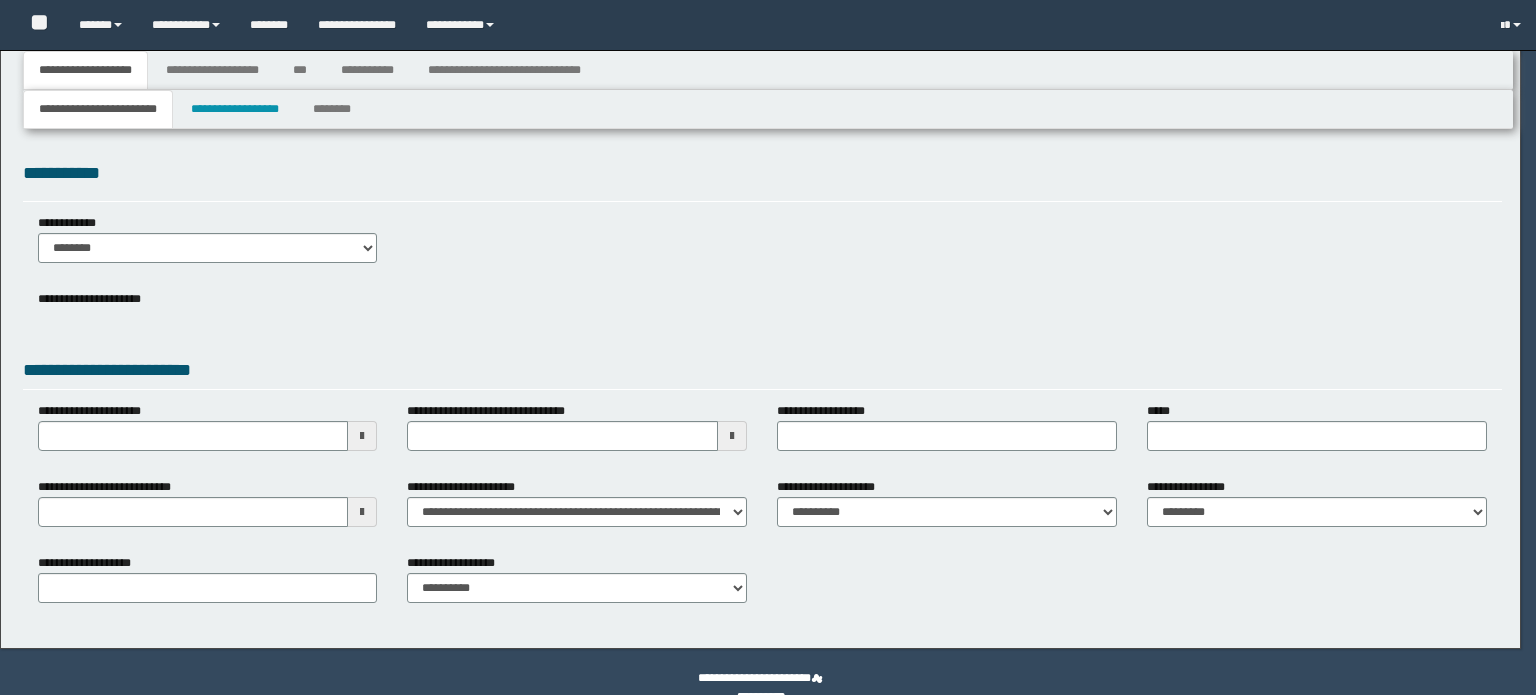 scroll, scrollTop: 0, scrollLeft: 0, axis: both 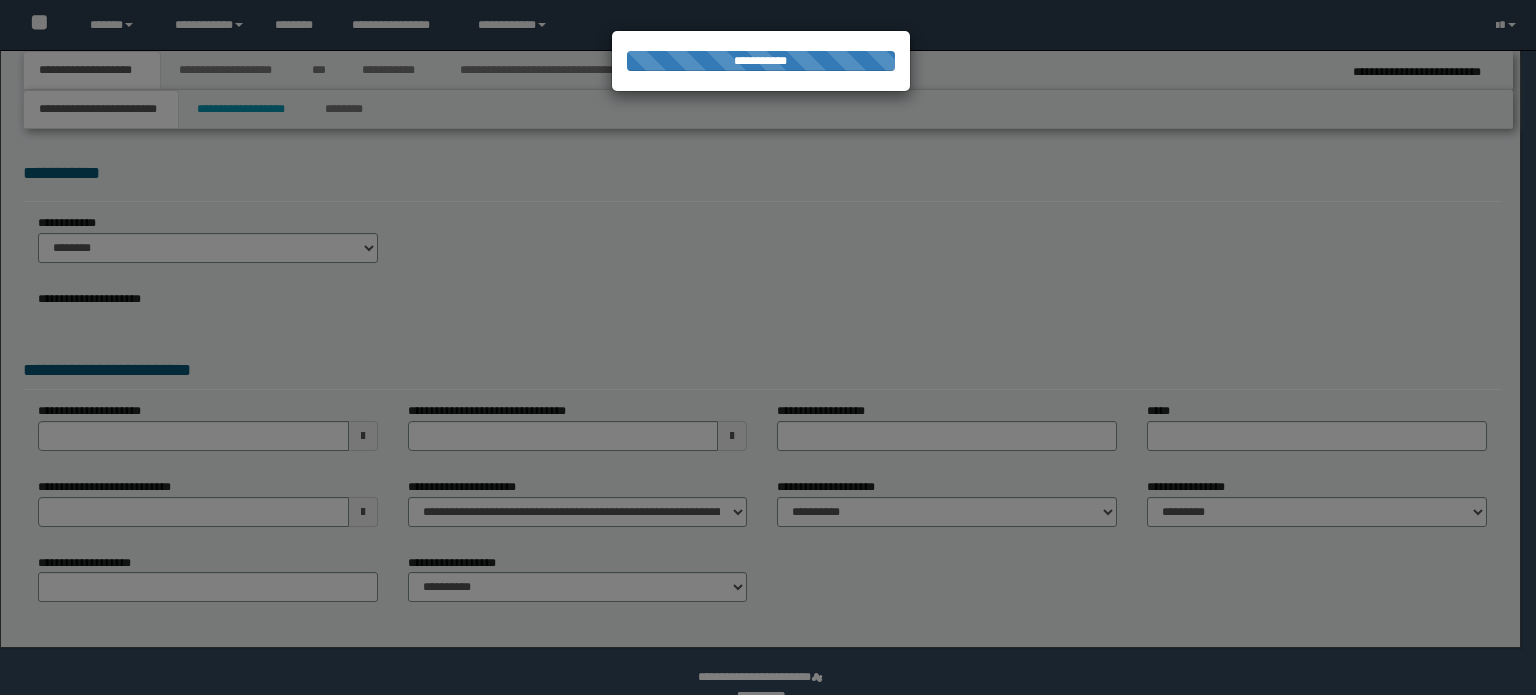 select on "*" 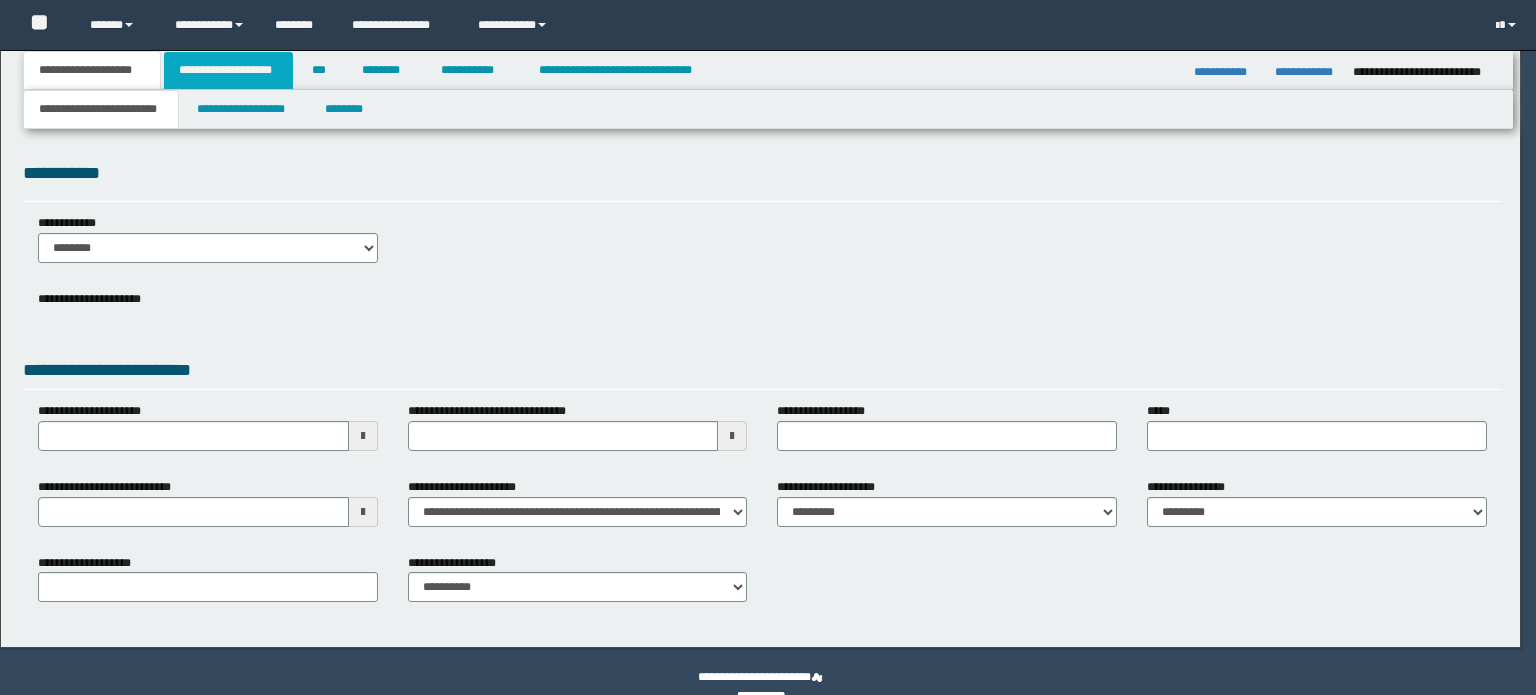 scroll, scrollTop: 0, scrollLeft: 0, axis: both 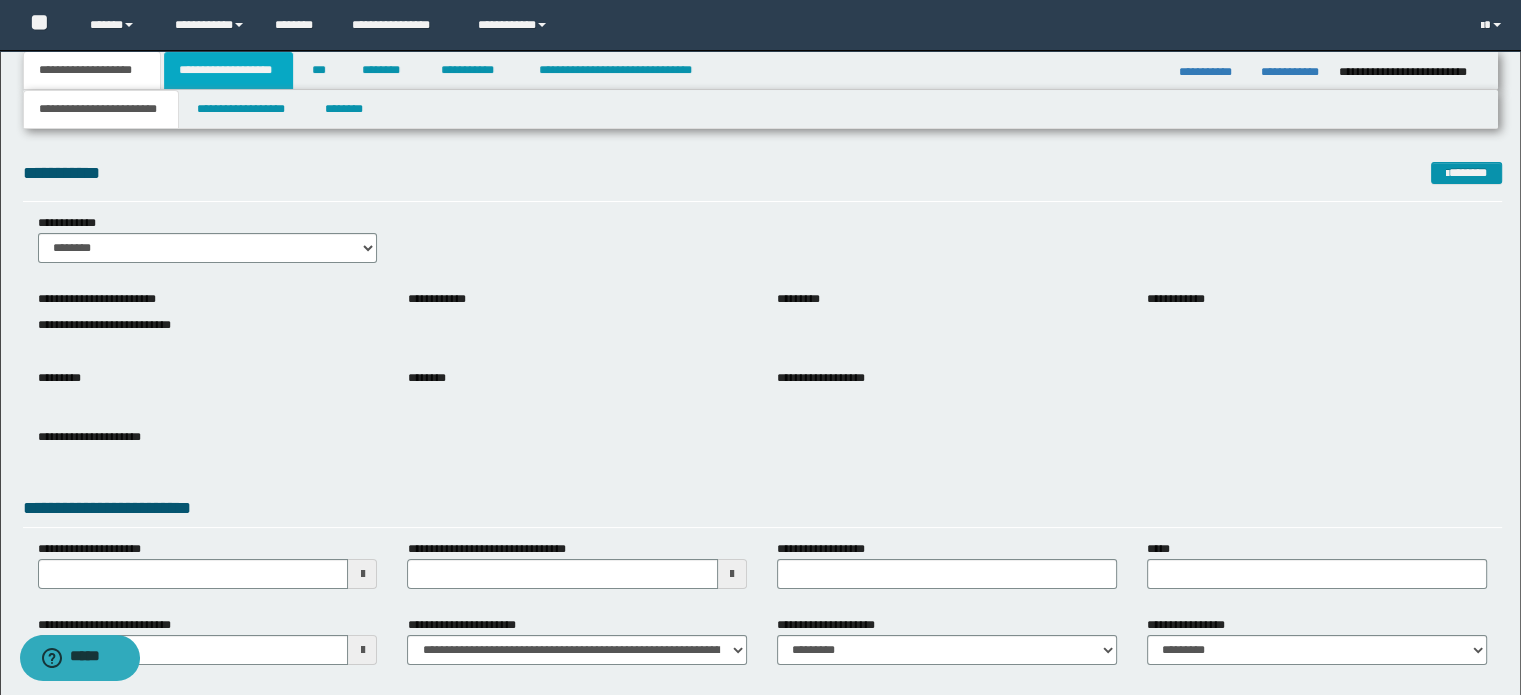 click on "**********" at bounding box center [228, 70] 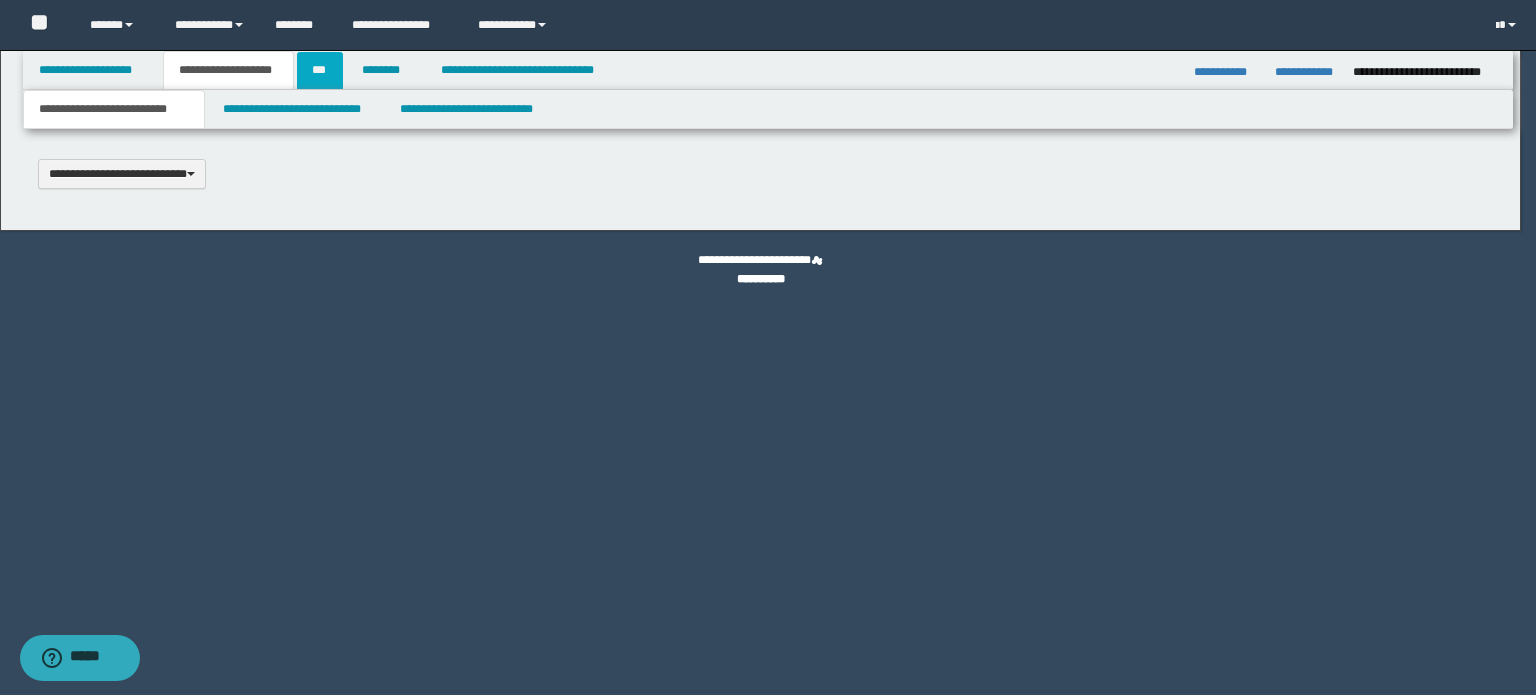 type 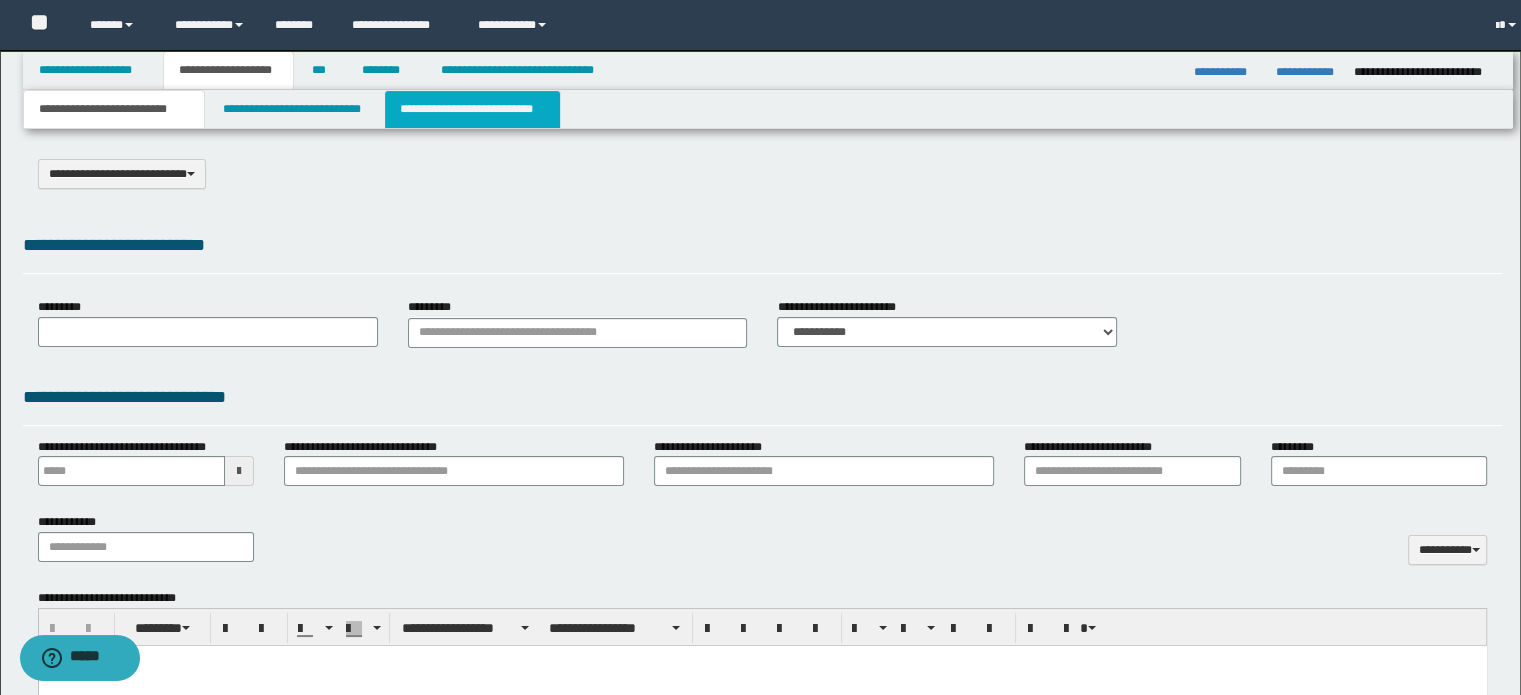 select on "*" 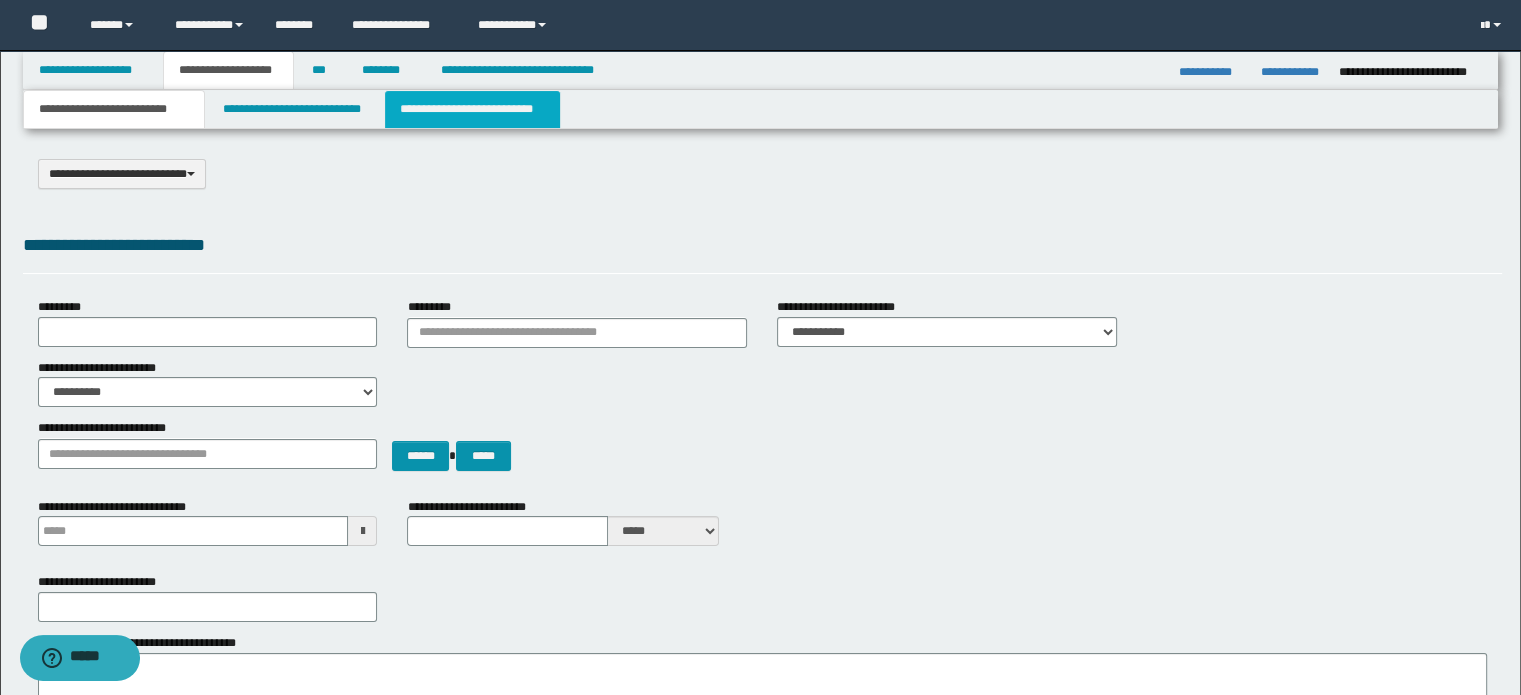 click on "**********" at bounding box center [472, 109] 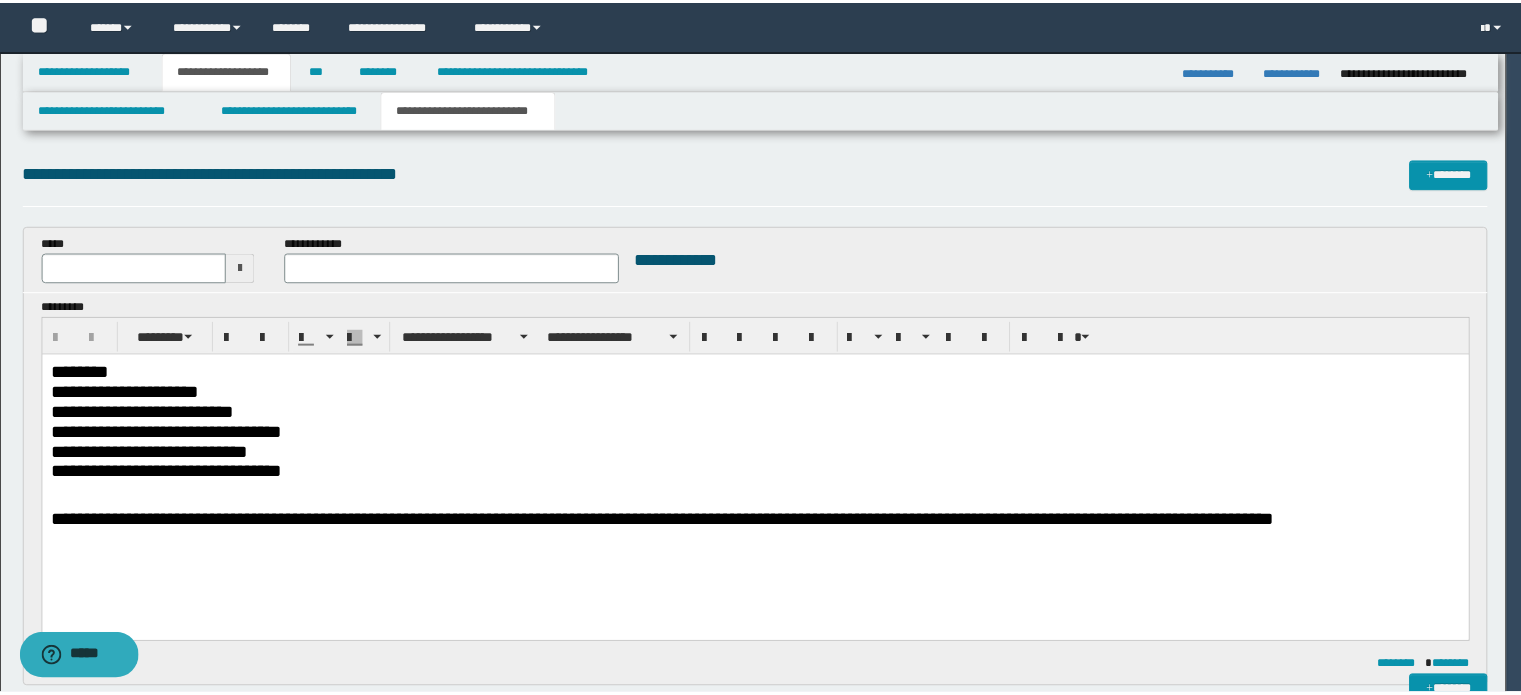 scroll, scrollTop: 0, scrollLeft: 0, axis: both 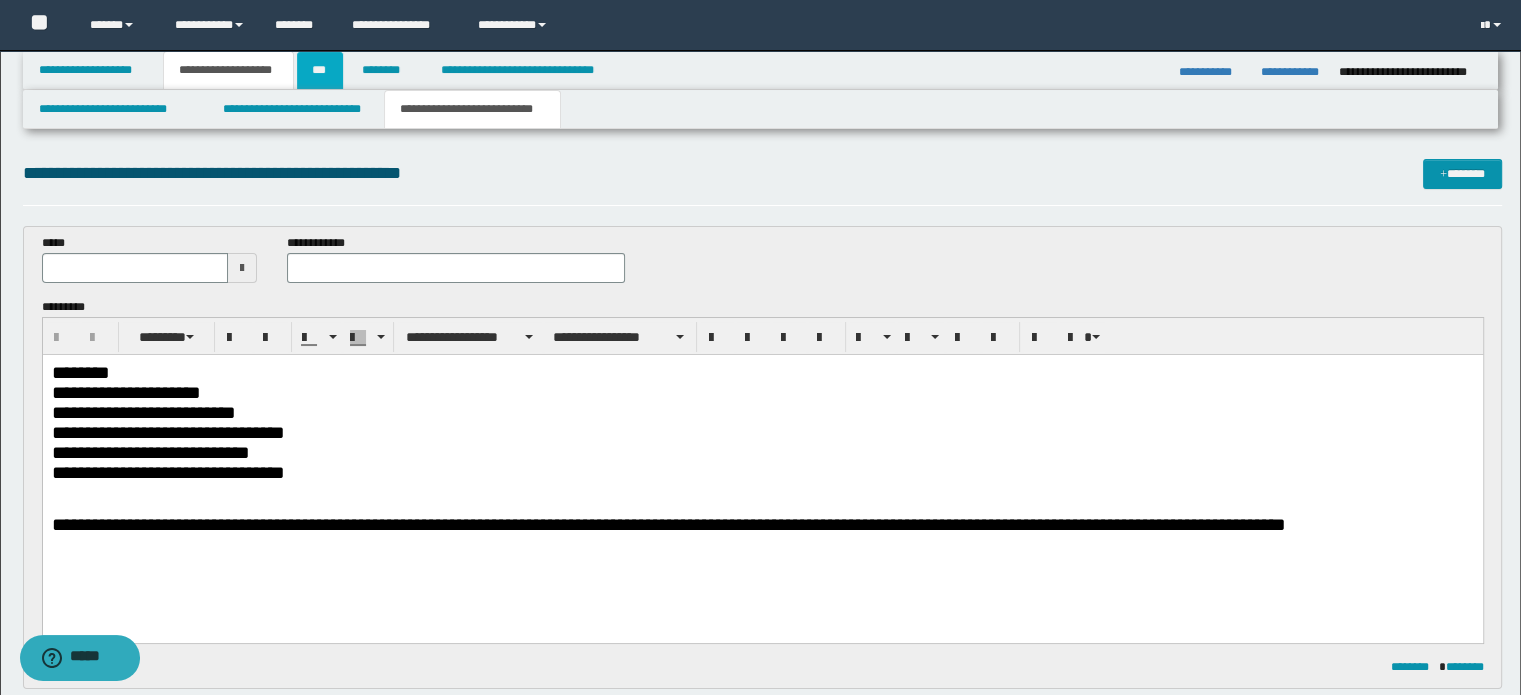 click on "***" at bounding box center [320, 70] 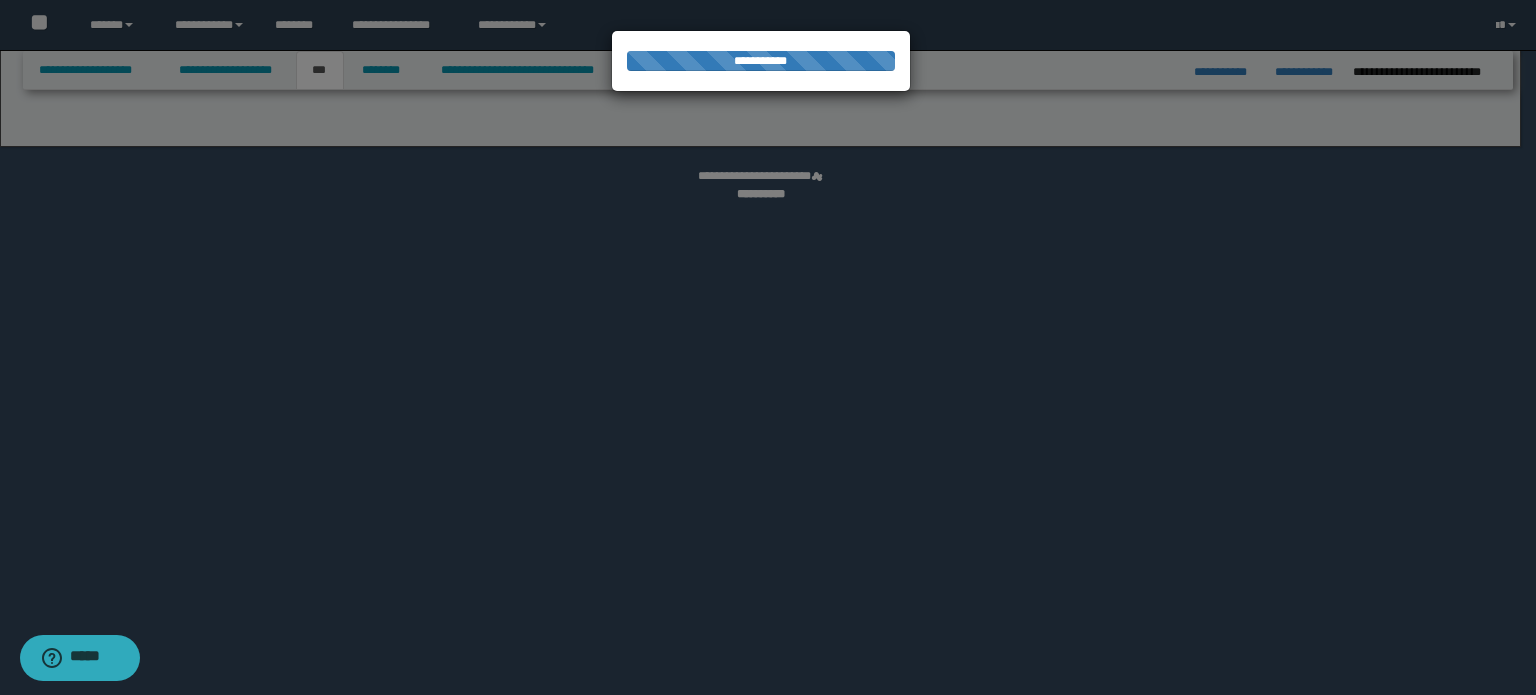 select on "*" 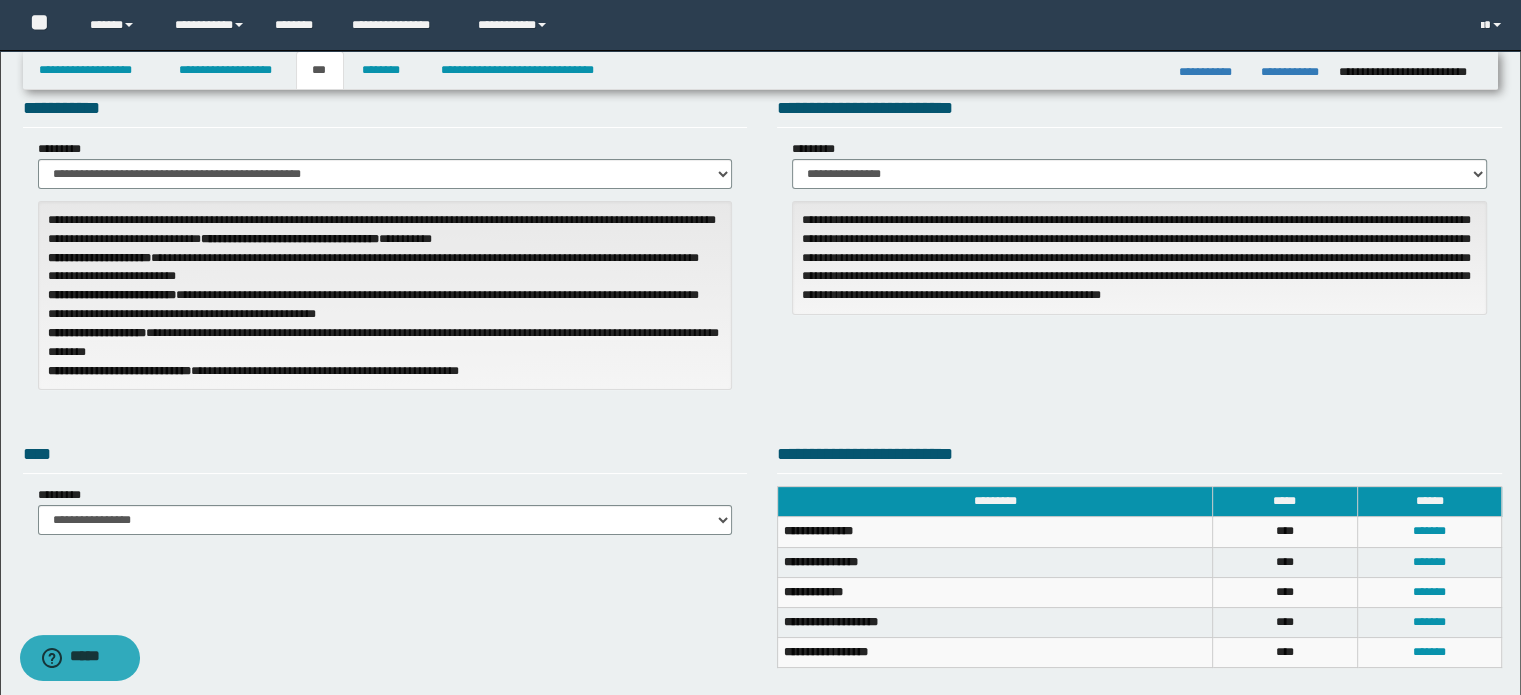 scroll, scrollTop: 100, scrollLeft: 0, axis: vertical 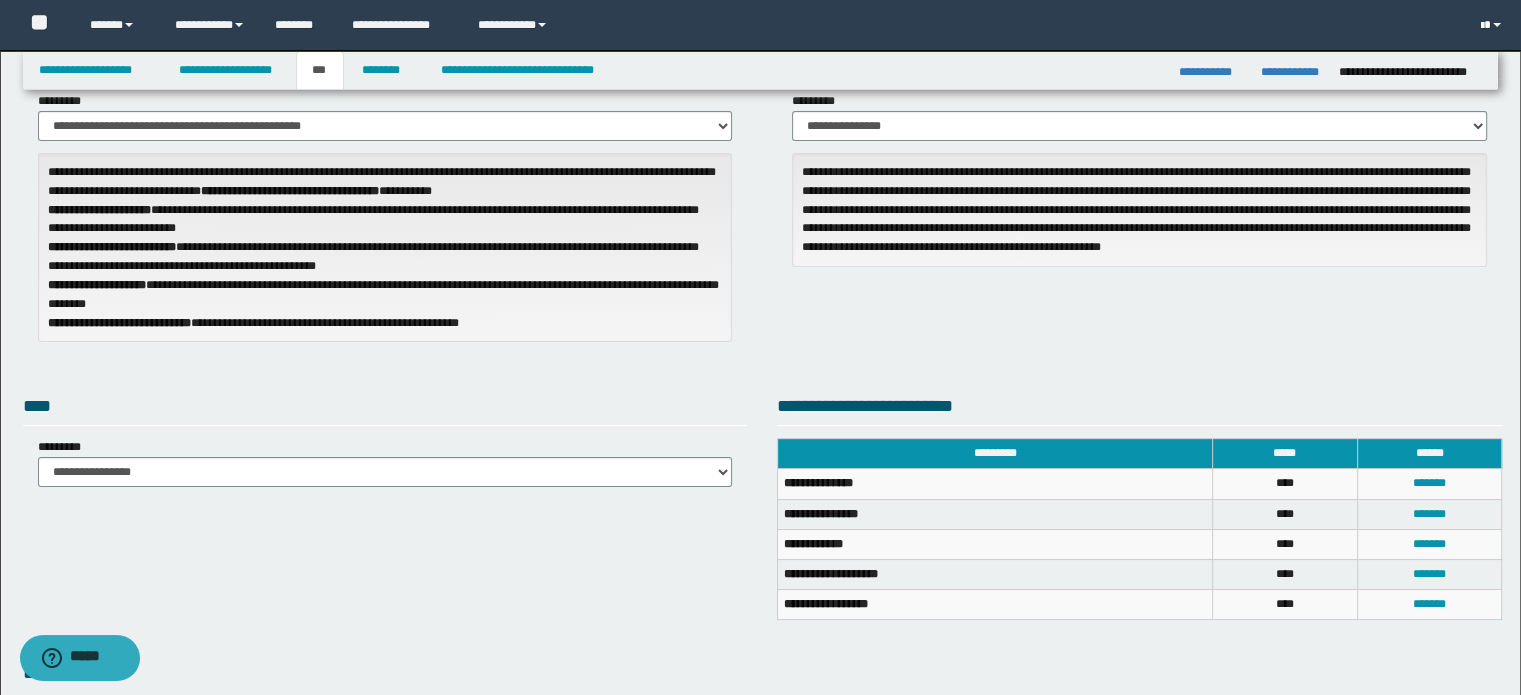 click at bounding box center [1493, 25] 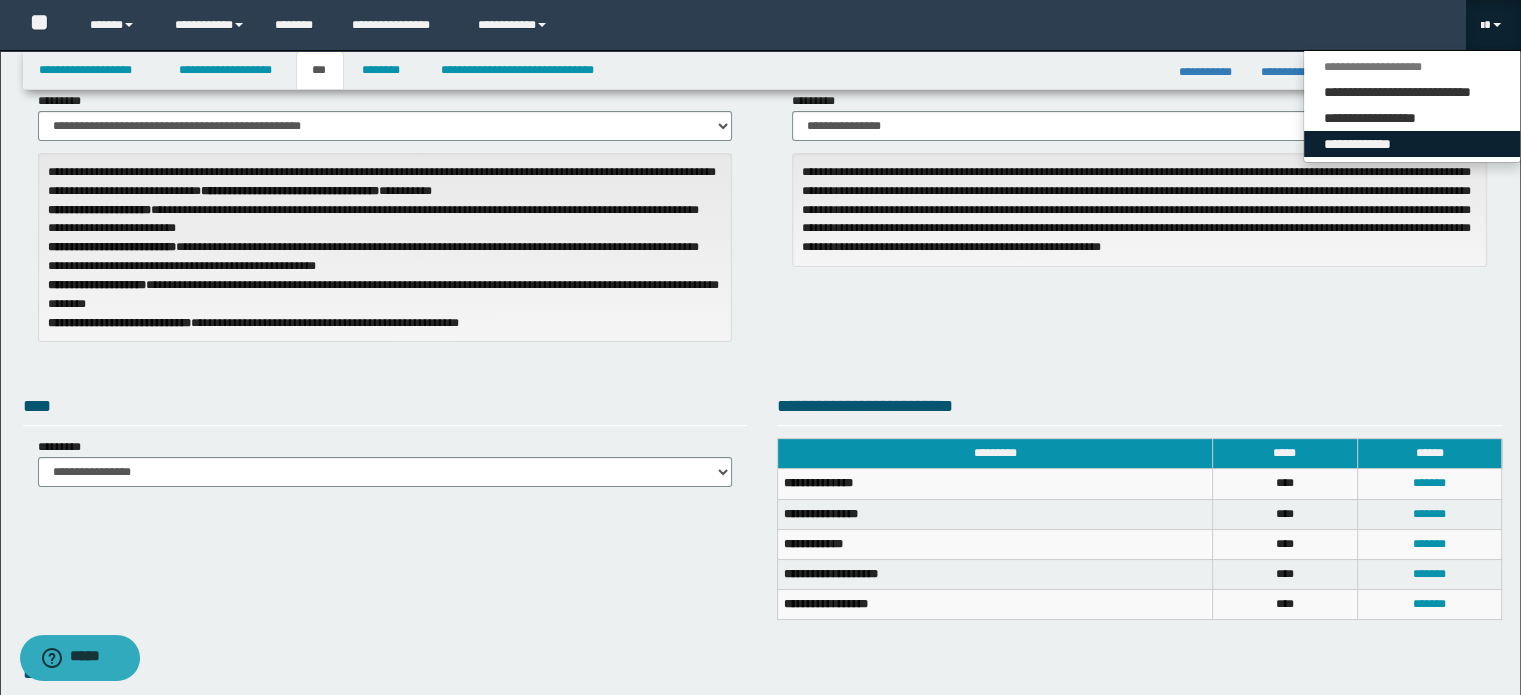 click on "**********" at bounding box center (1412, 144) 